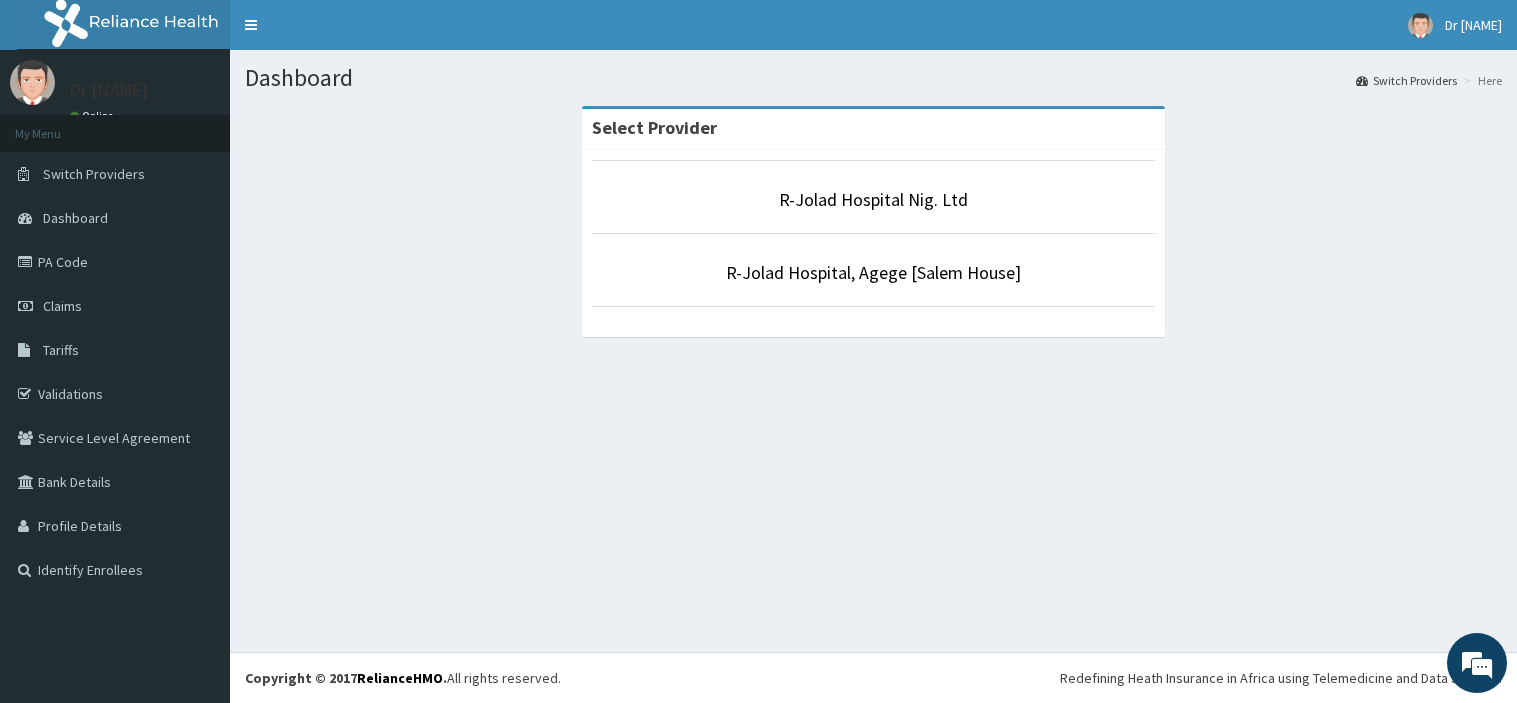 scroll, scrollTop: 0, scrollLeft: 0, axis: both 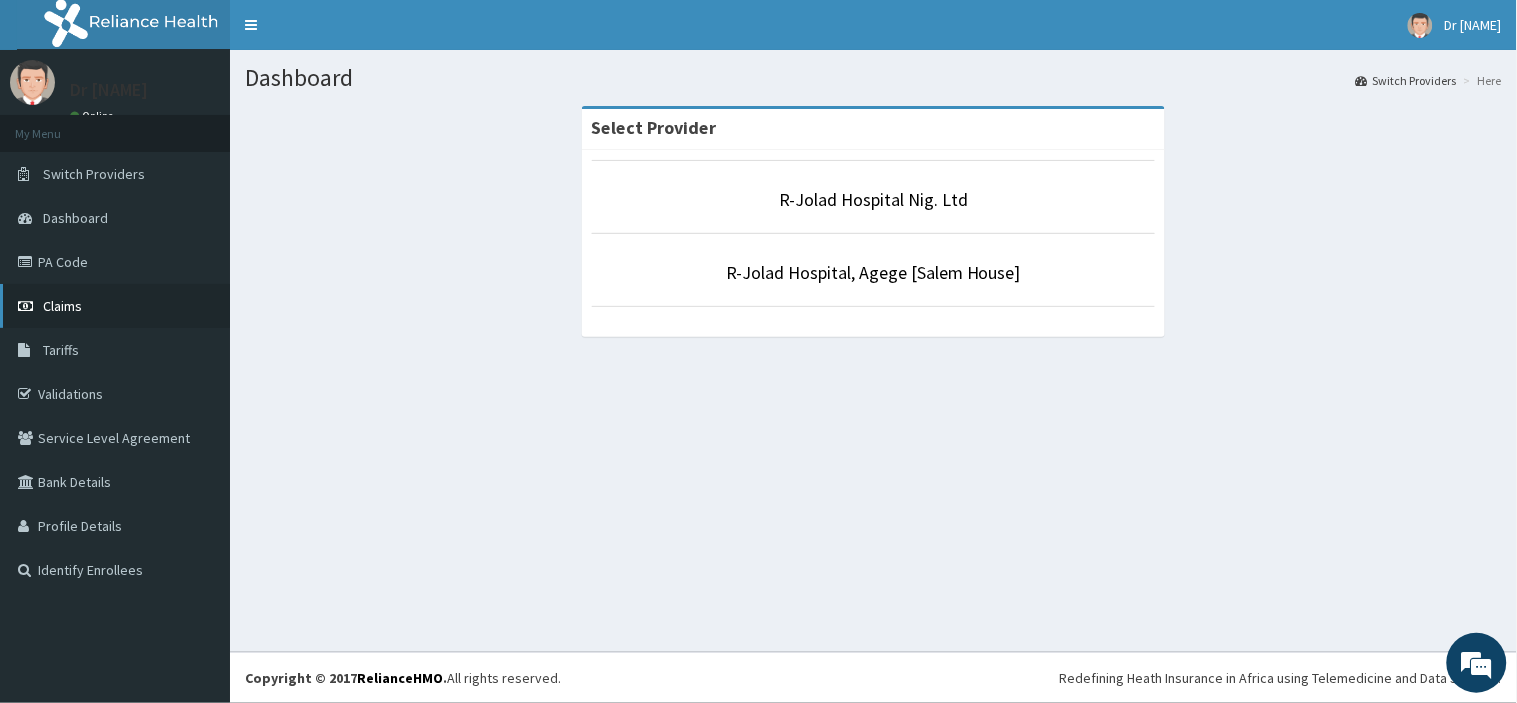 click on "Claims" at bounding box center [115, 306] 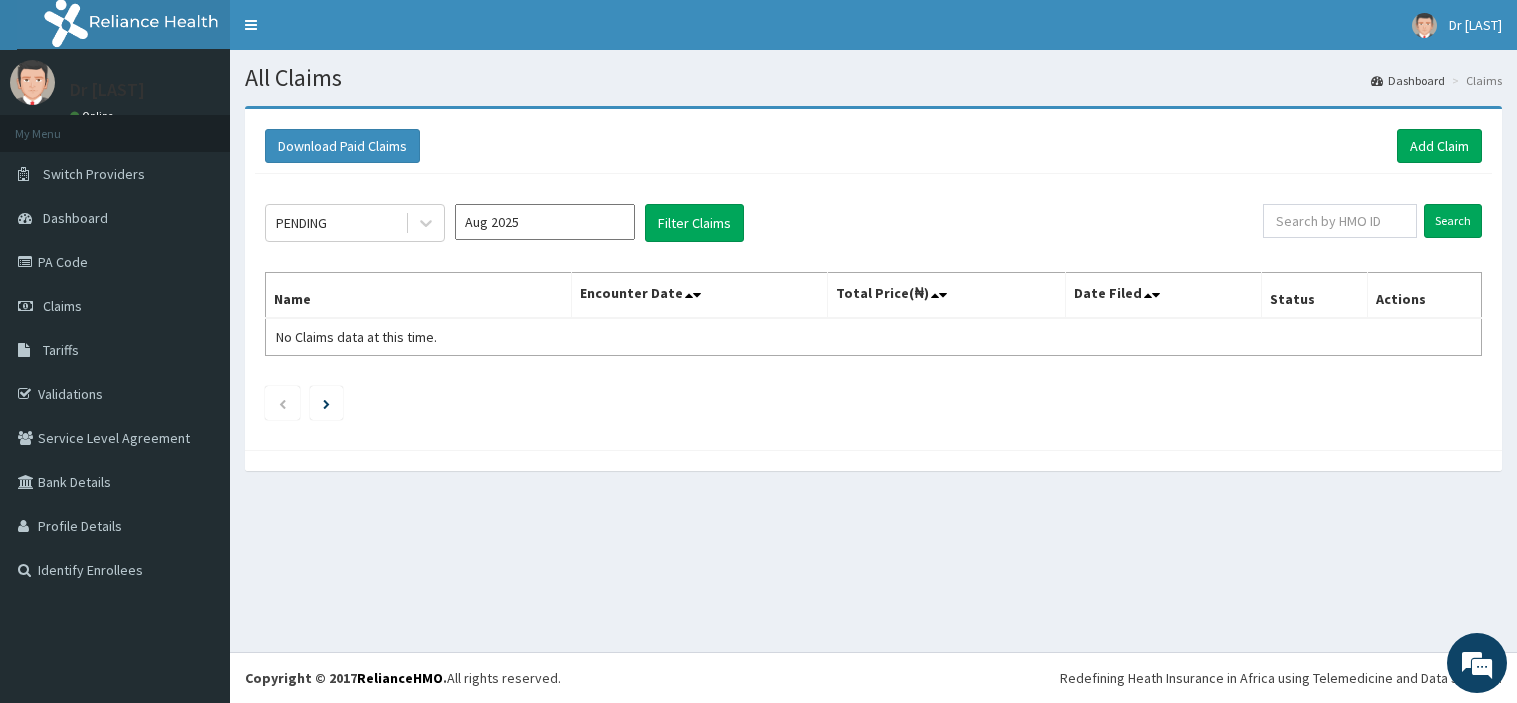 scroll, scrollTop: 0, scrollLeft: 0, axis: both 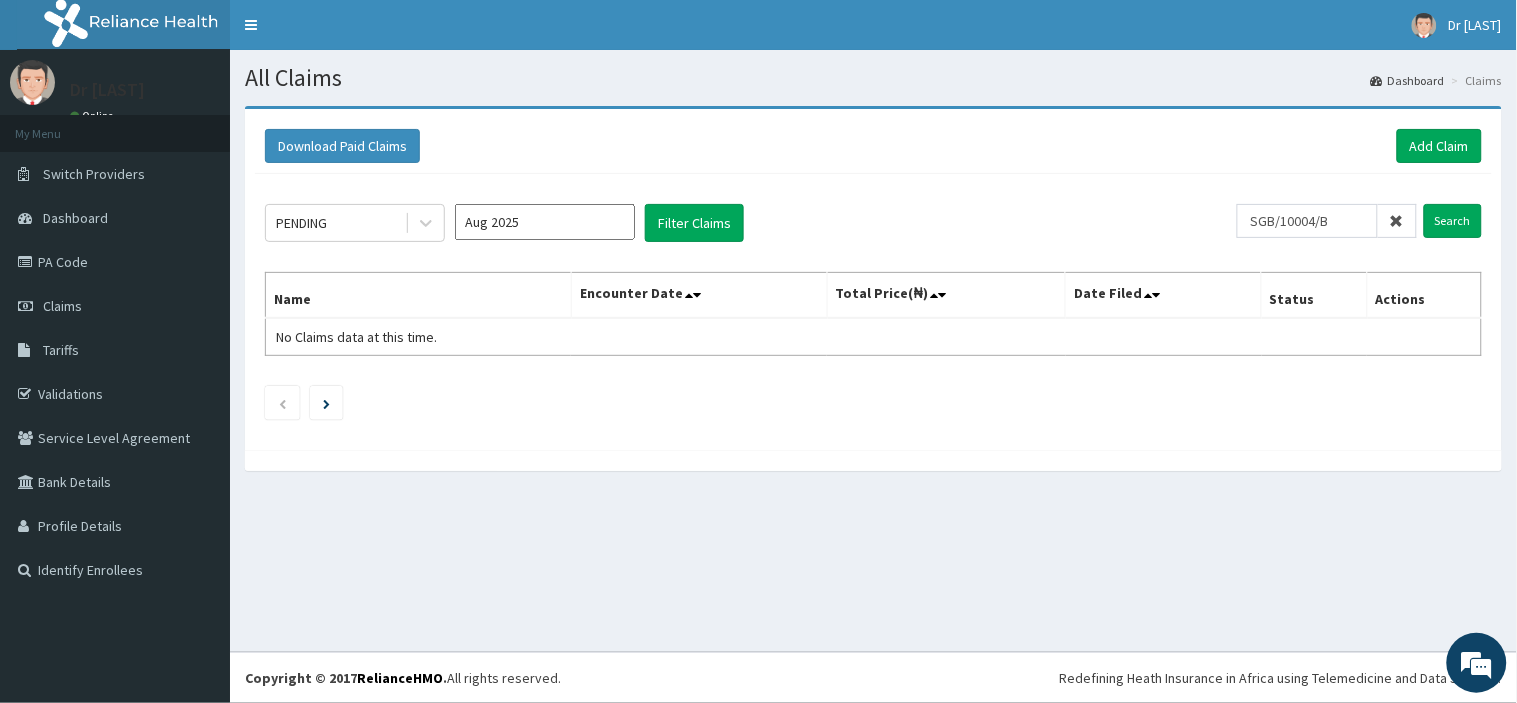 type on "SGB/10004/B" 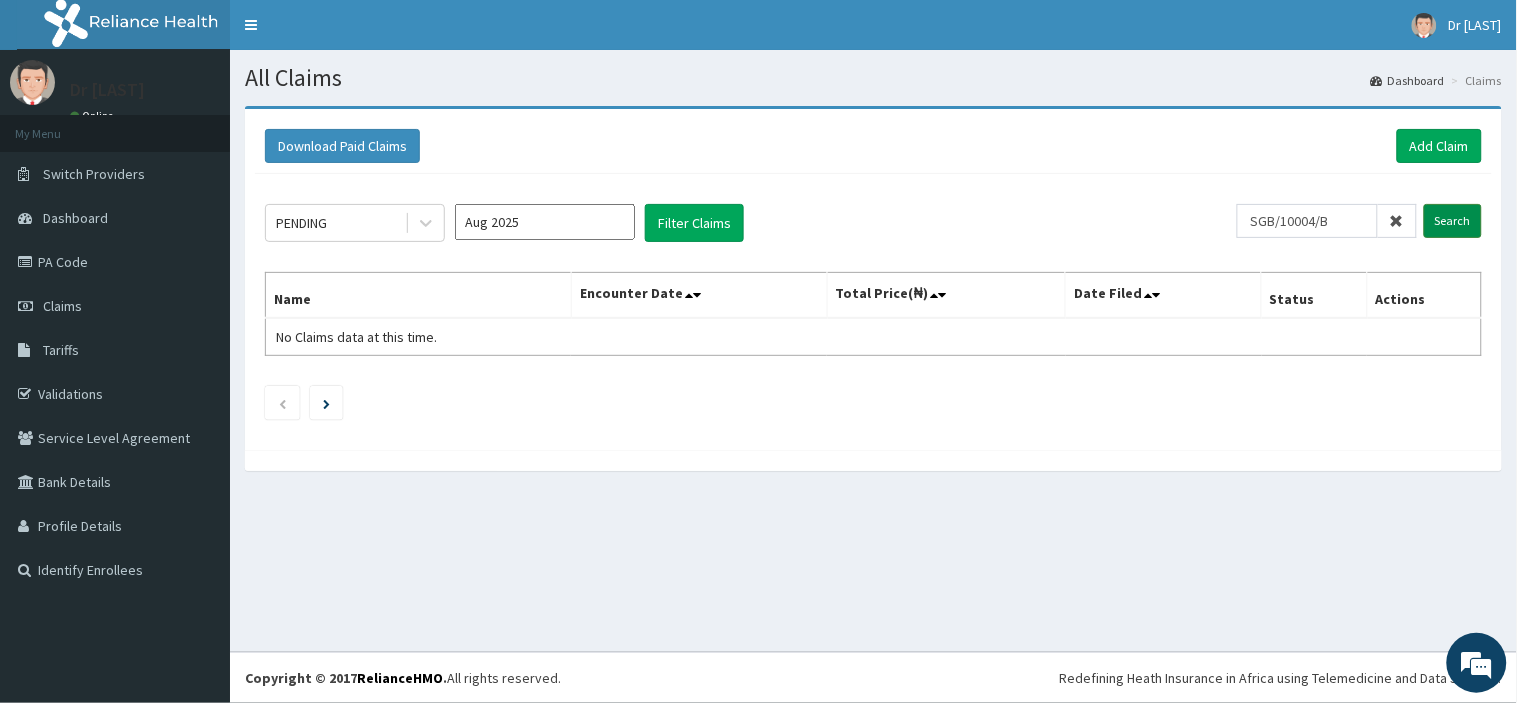 click on "Search" at bounding box center [1453, 221] 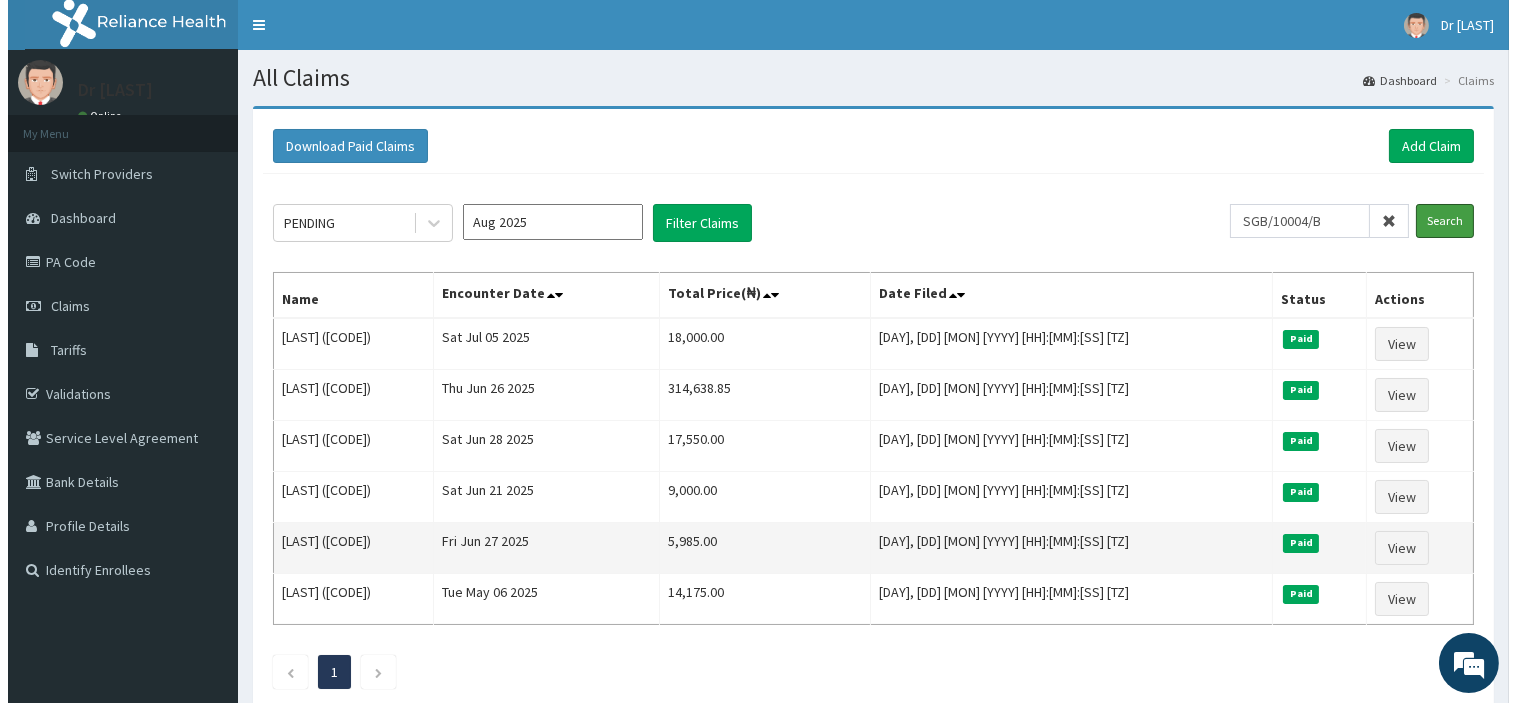 scroll, scrollTop: 0, scrollLeft: 0, axis: both 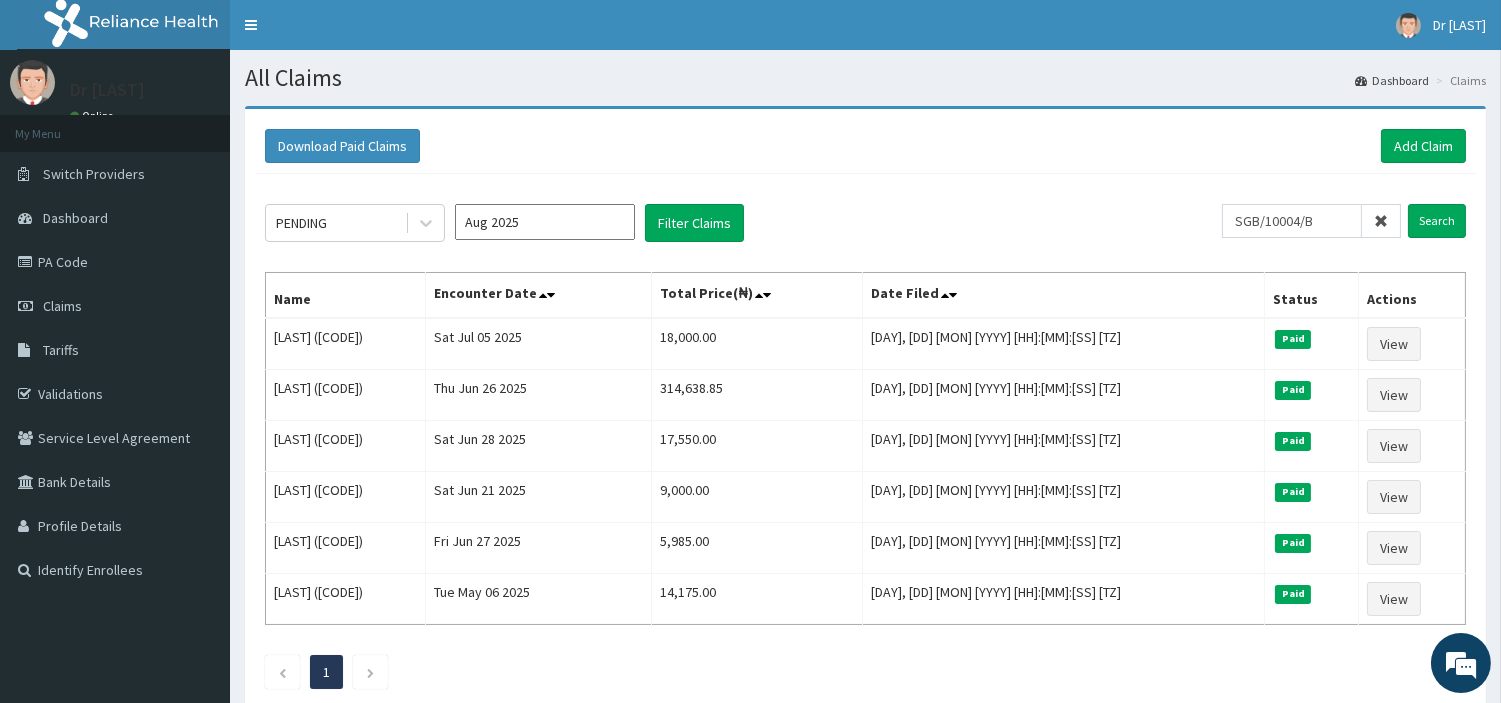 click at bounding box center (1381, 221) 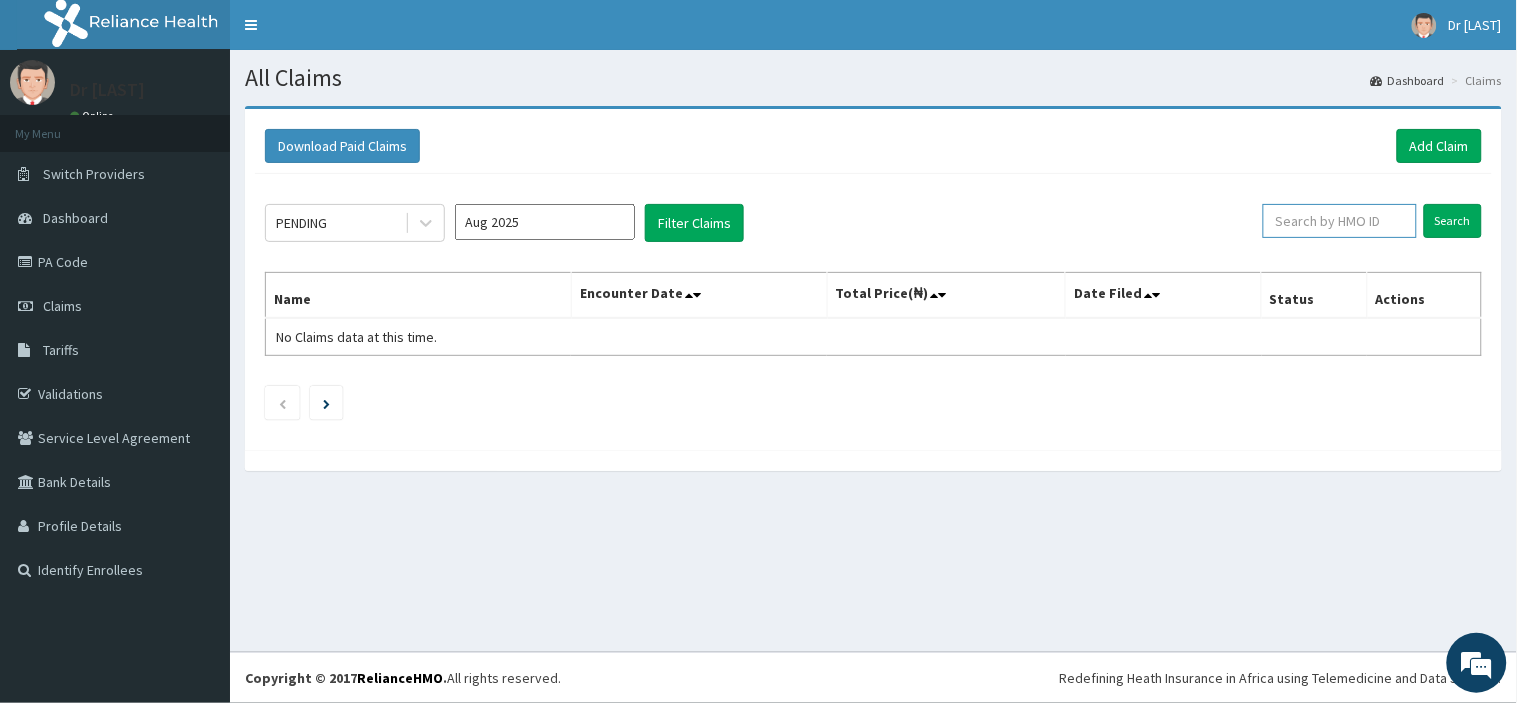 click at bounding box center (1340, 221) 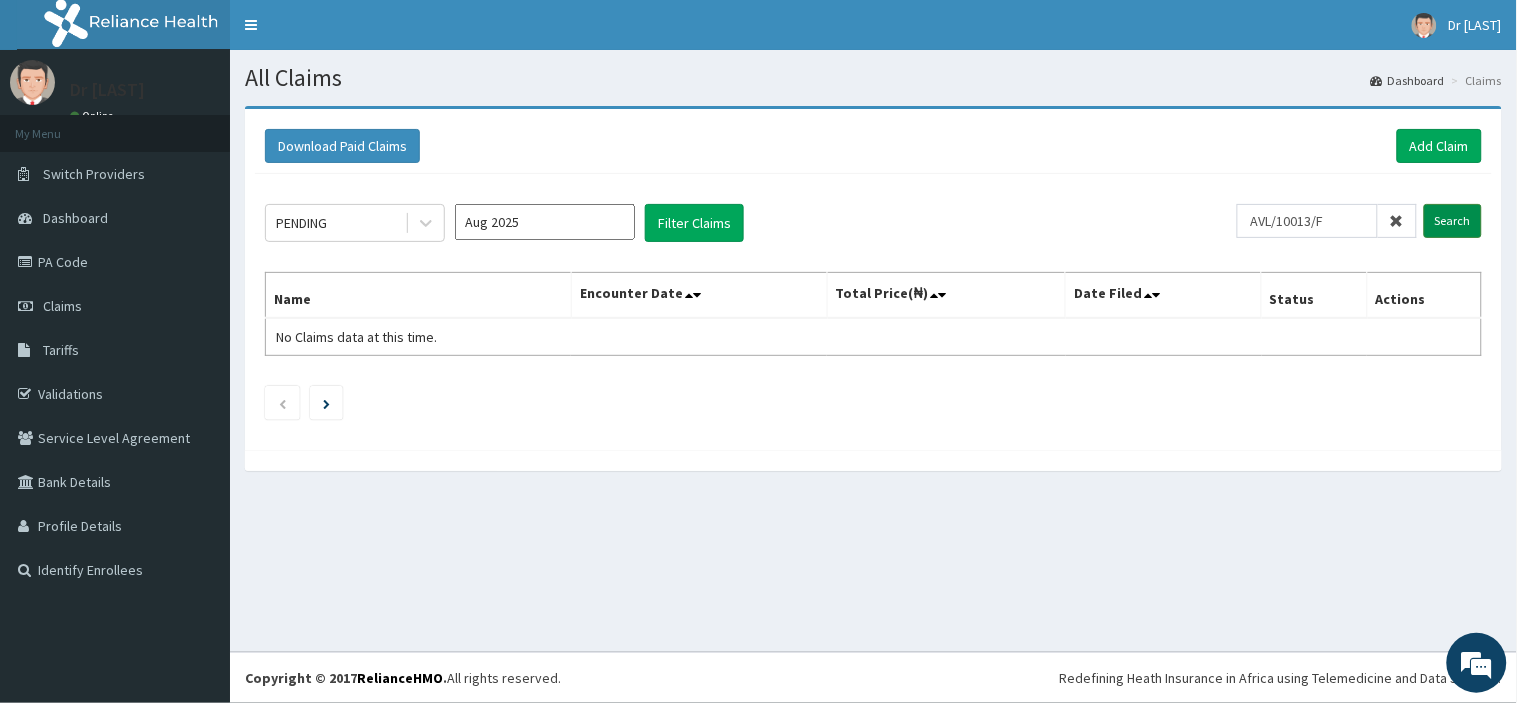 click on "Search" at bounding box center (1453, 221) 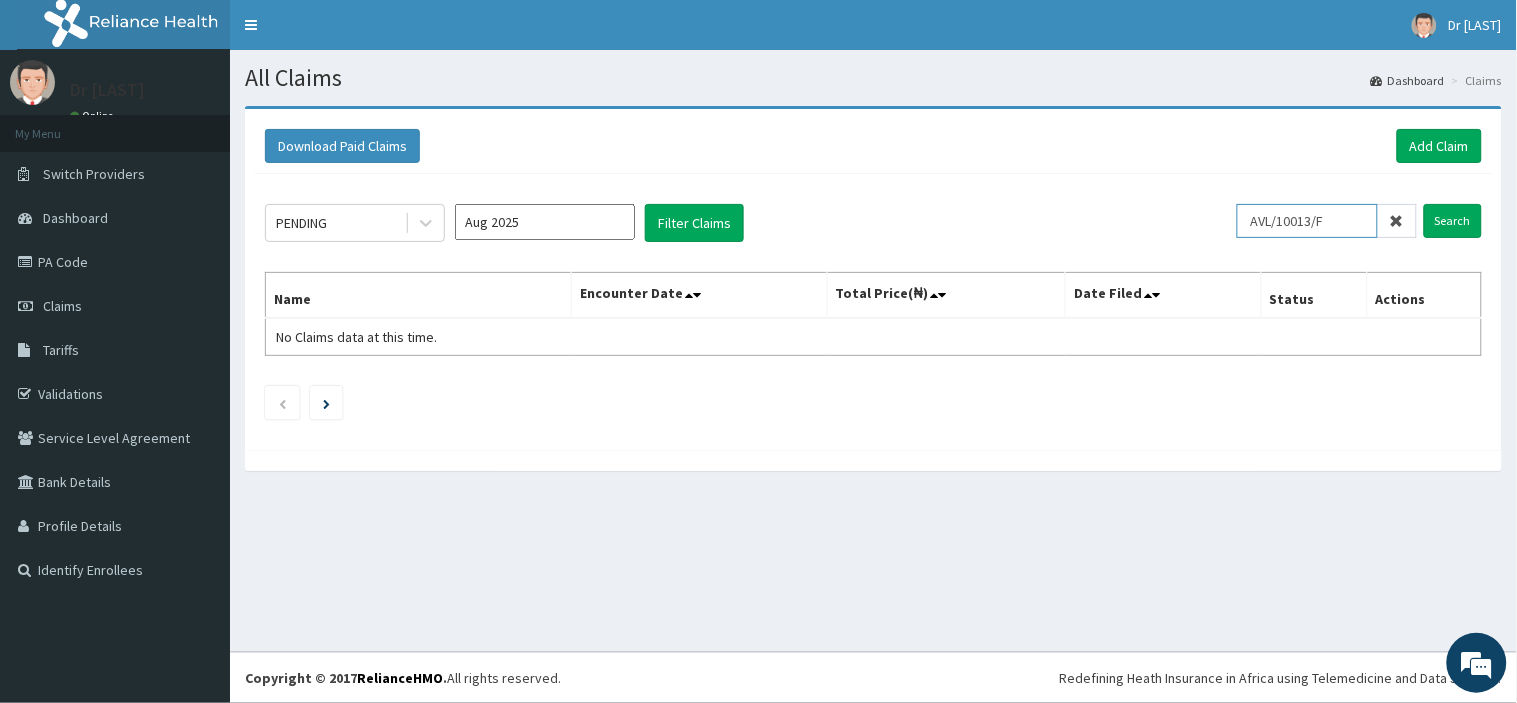 click on "AVL/10013/F" at bounding box center [1307, 221] 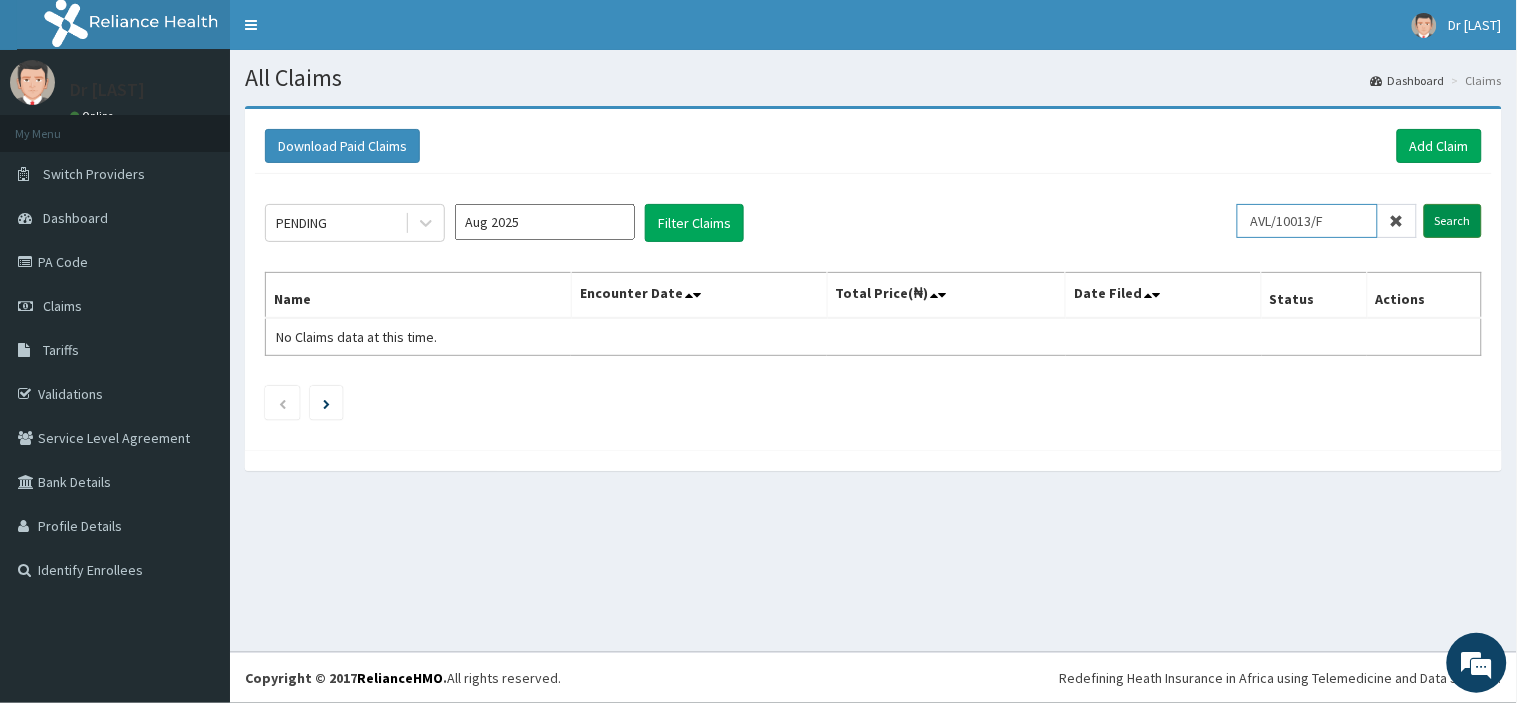 type on "AVL/10013/F" 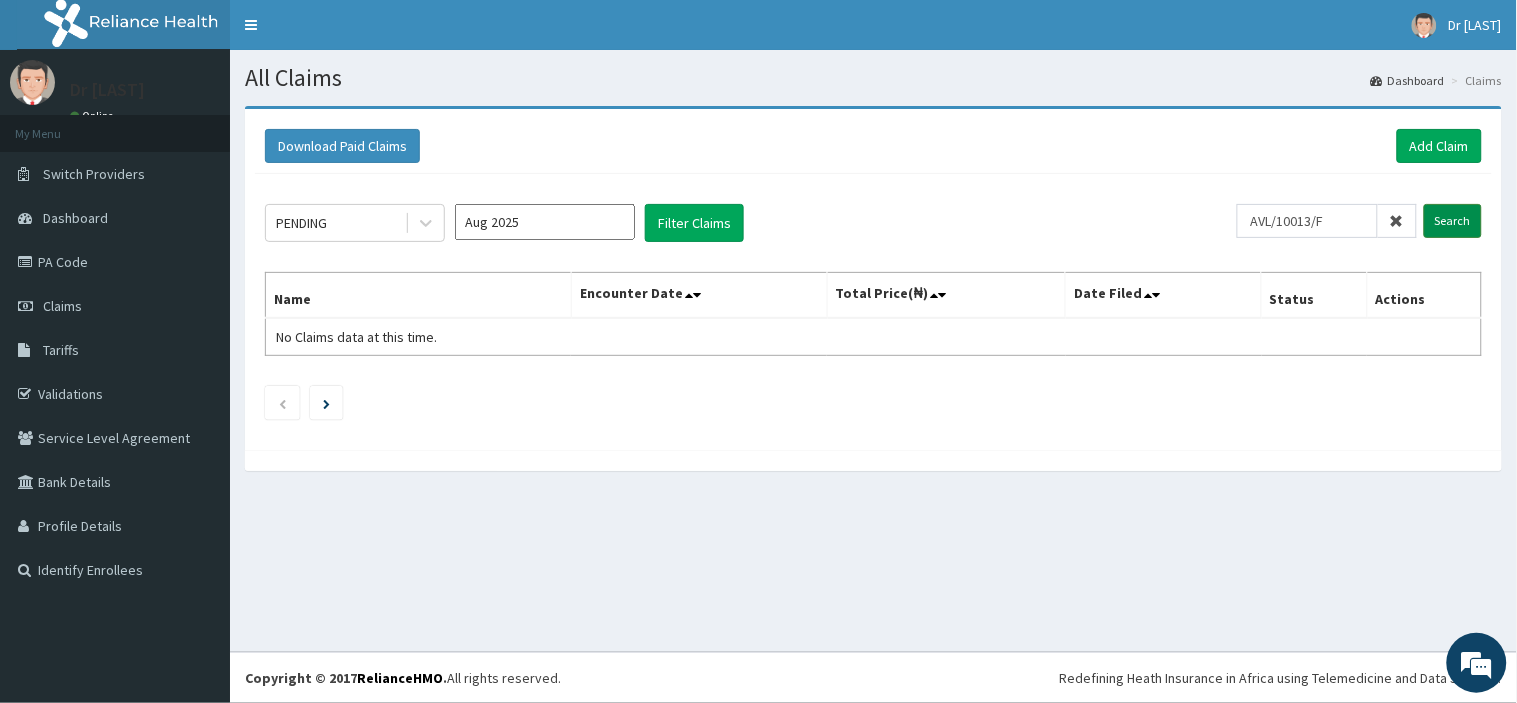 click on "Search" at bounding box center (1453, 221) 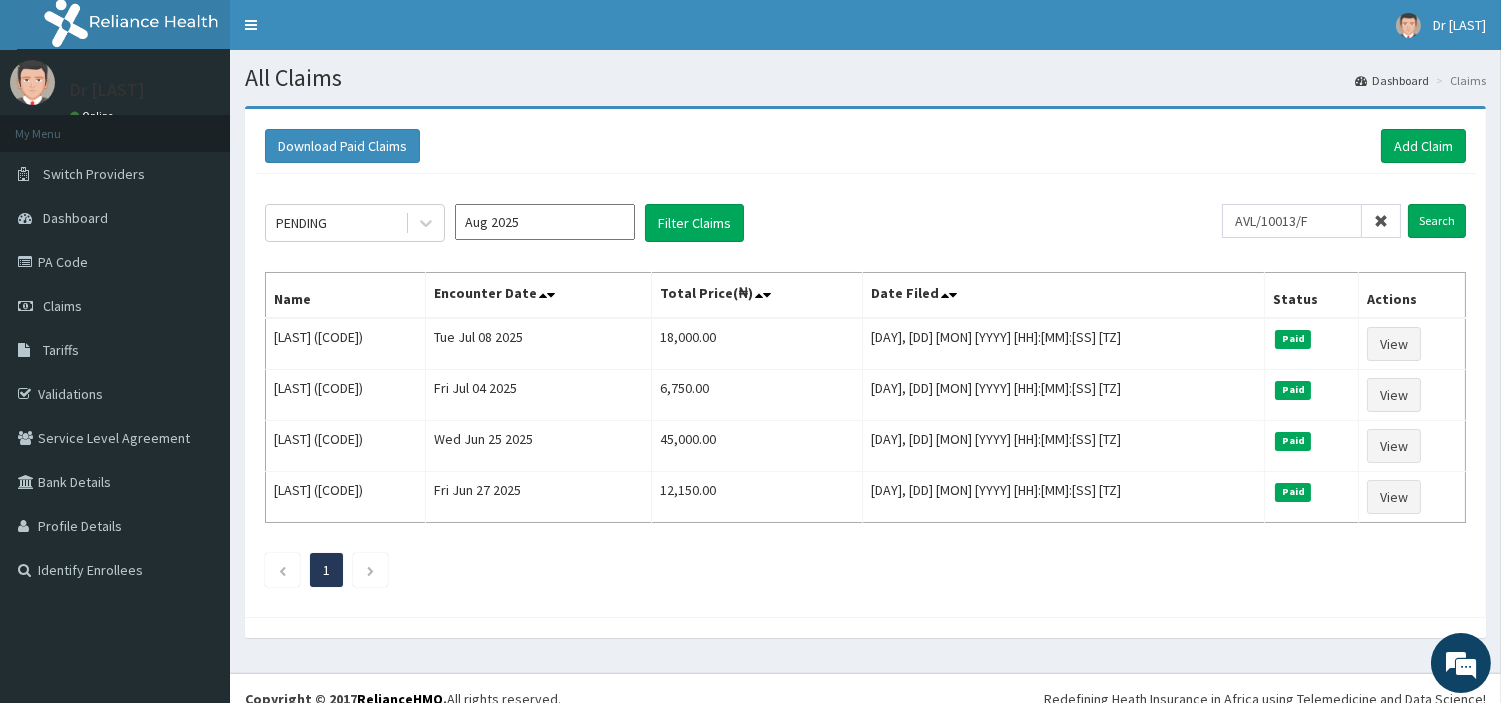 click at bounding box center [1381, 221] 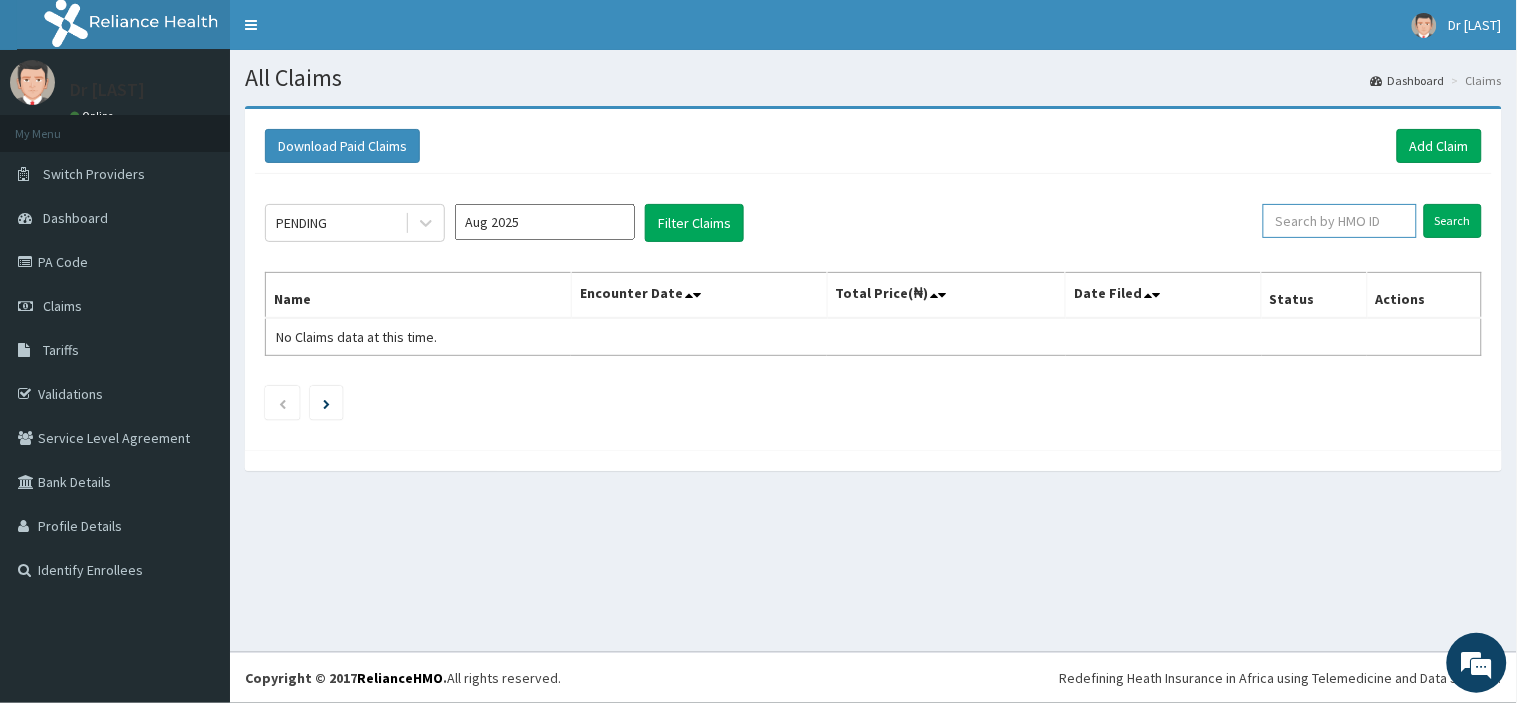 click at bounding box center [1340, 221] 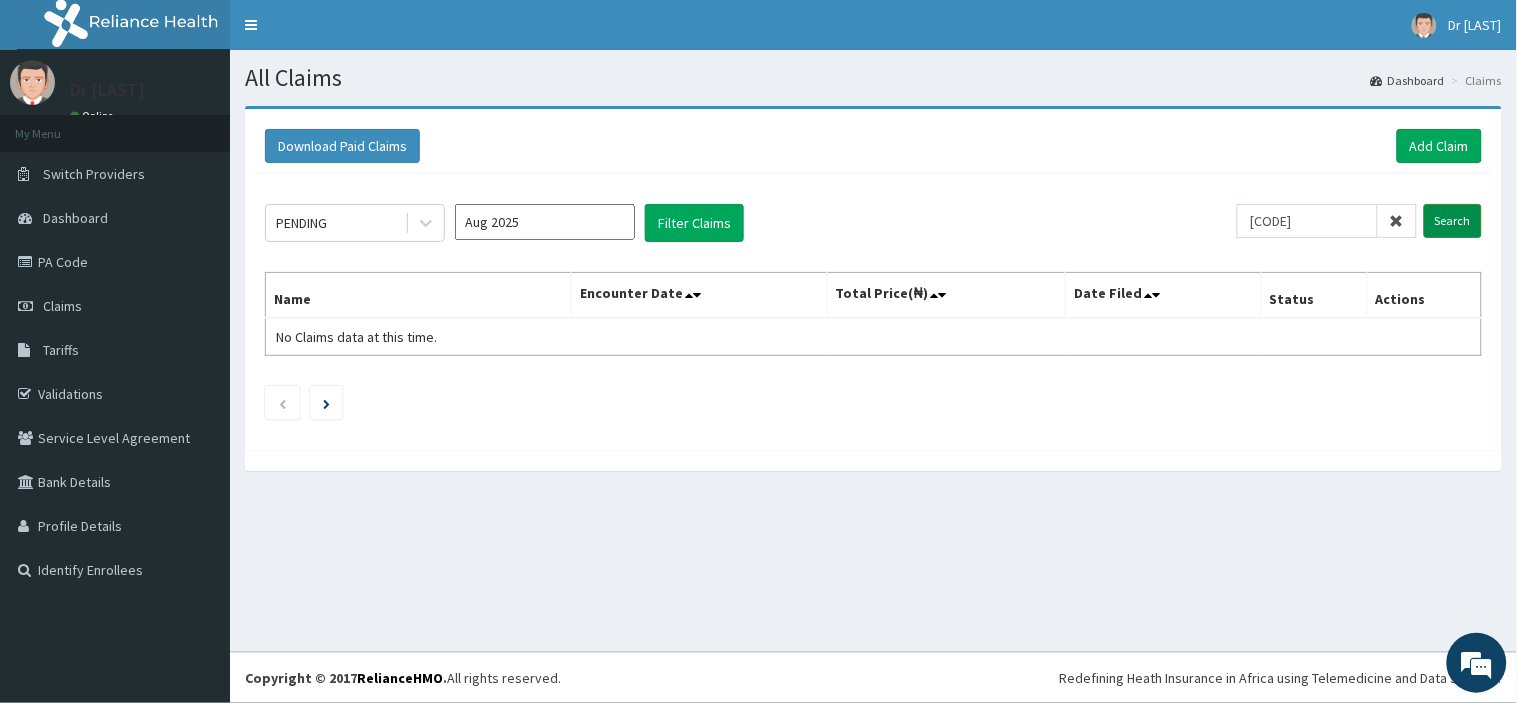 click on "Search" at bounding box center (1453, 221) 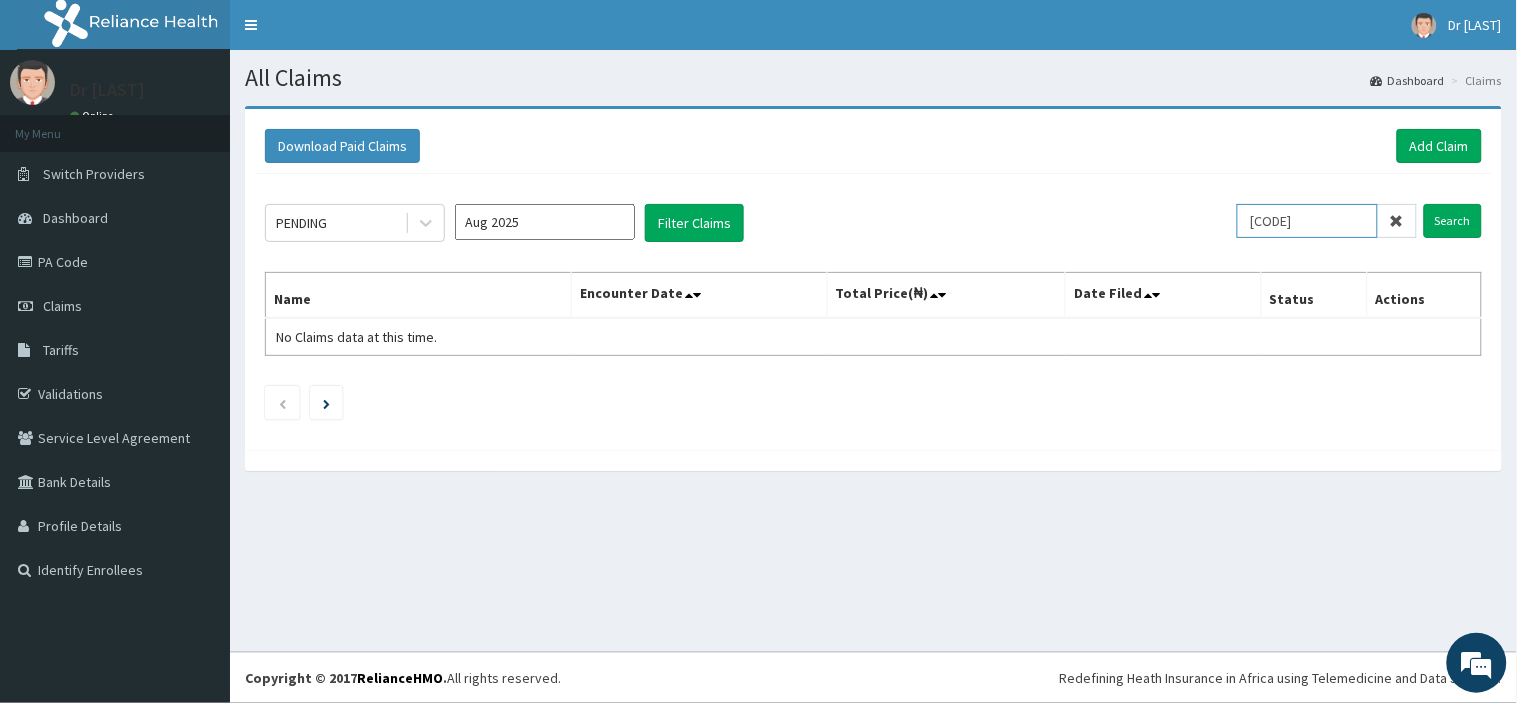 click on "HIA/10222/B" at bounding box center [1307, 221] 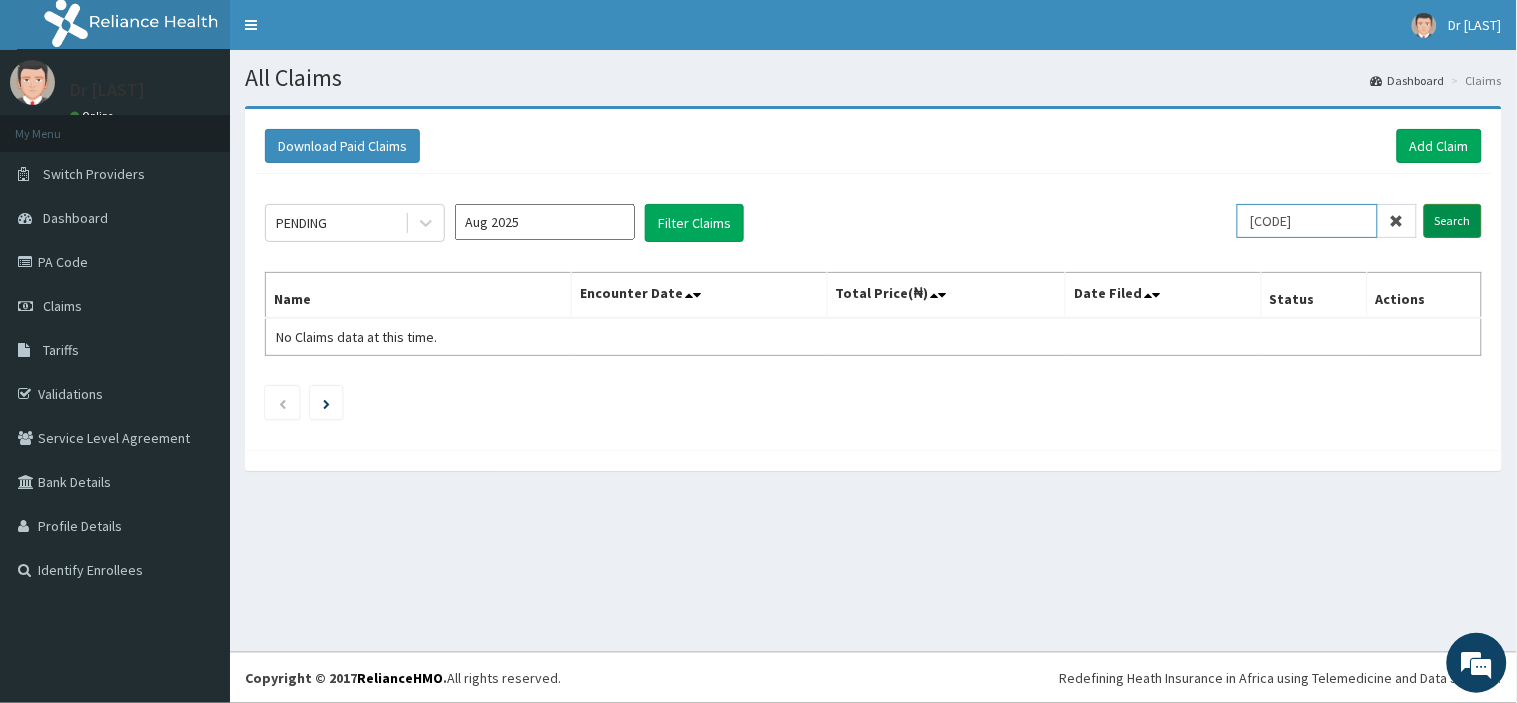 type on "HIA/10222/B" 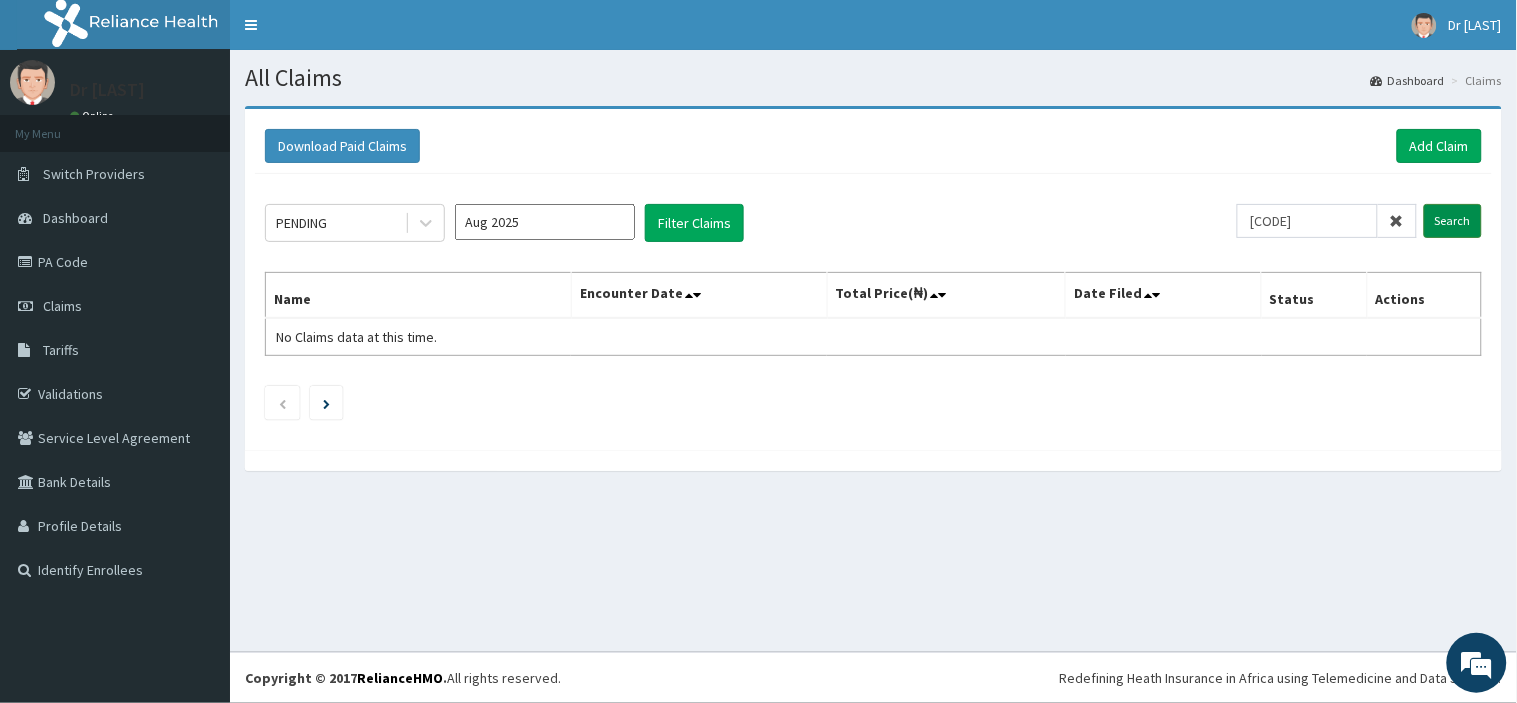 click on "Search" at bounding box center (1453, 221) 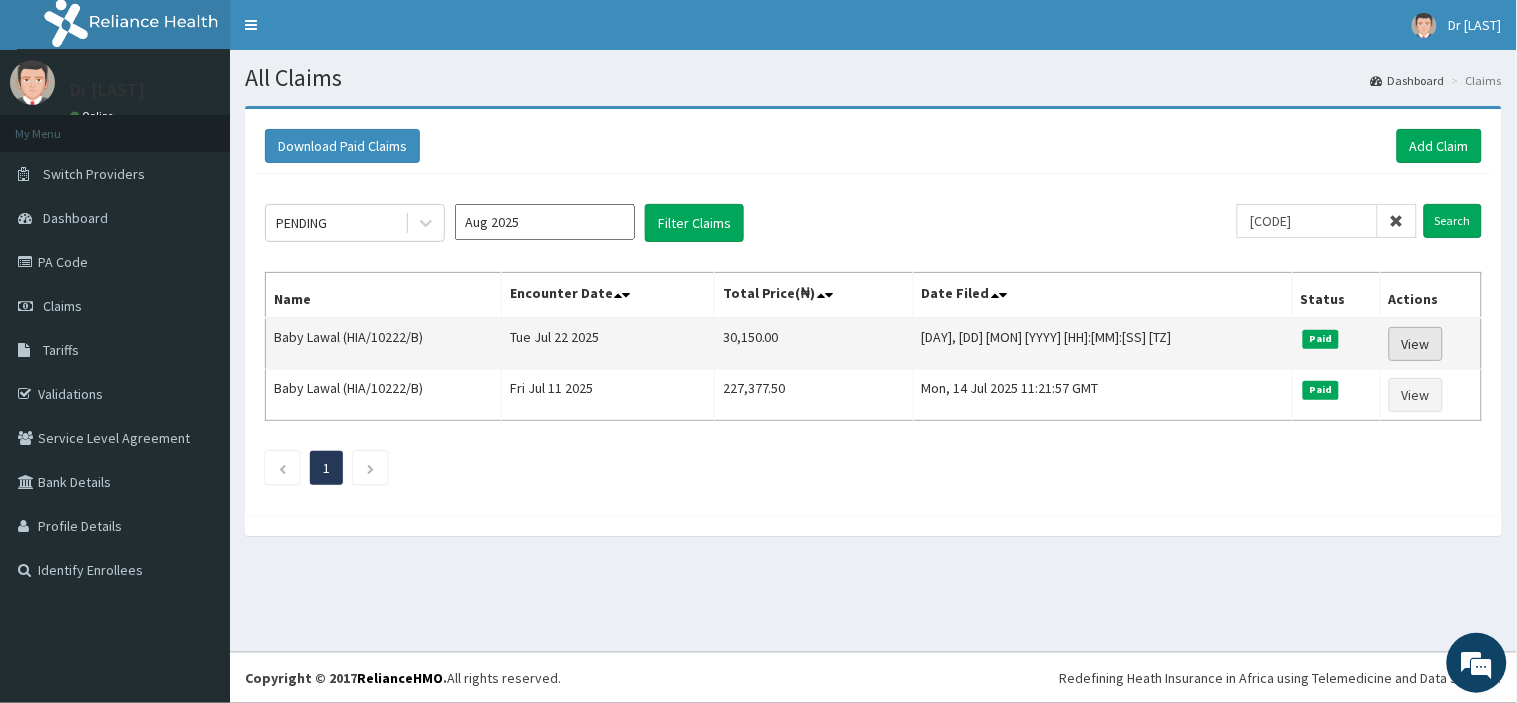 click on "View" at bounding box center (1416, 344) 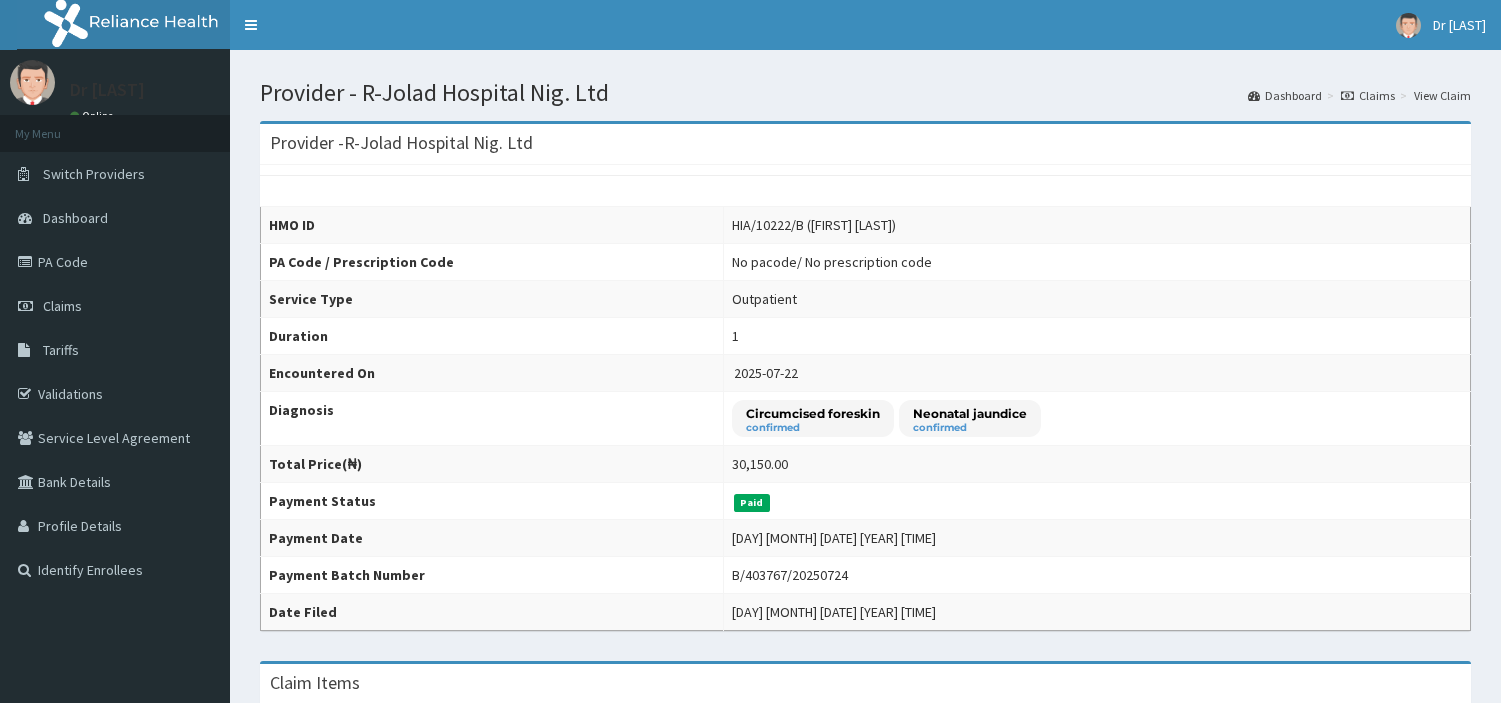 scroll, scrollTop: 0, scrollLeft: 0, axis: both 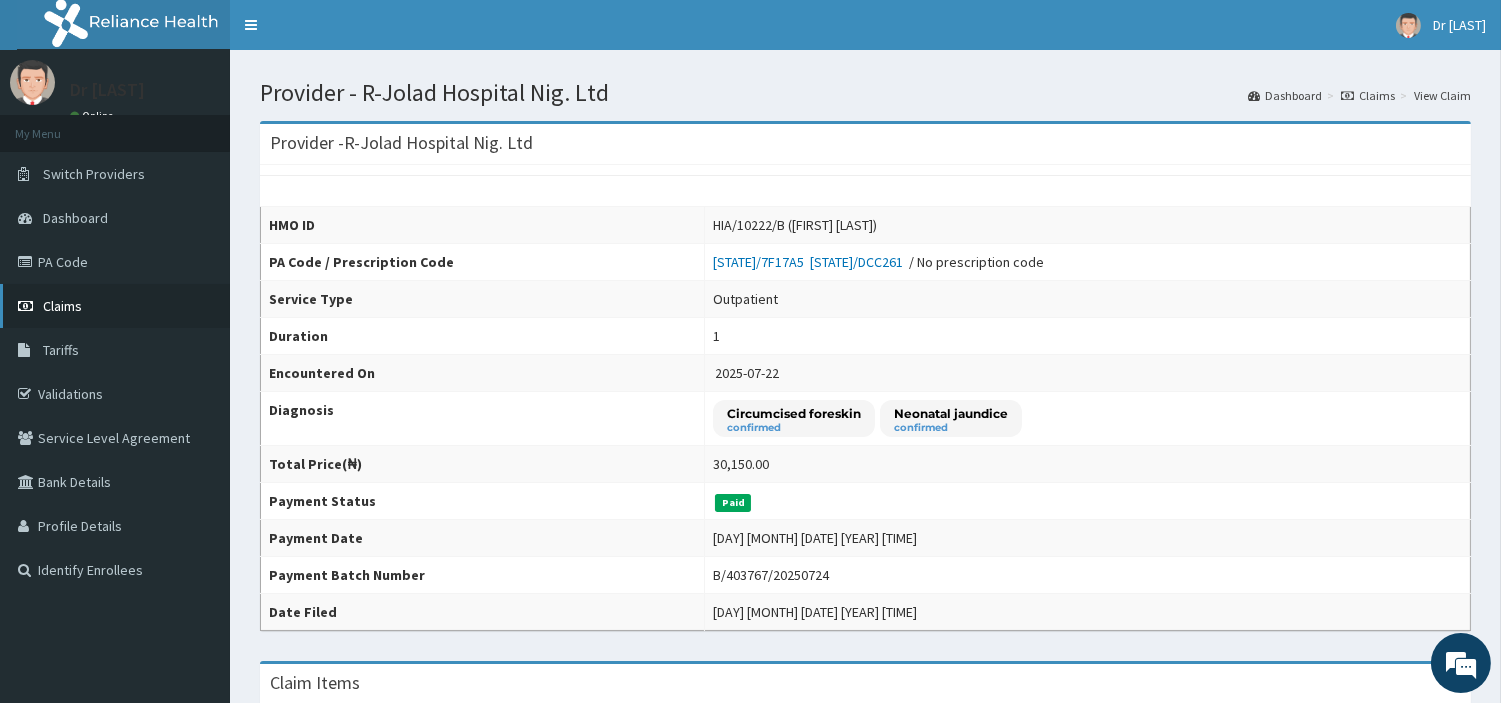click on "Claims" at bounding box center (62, 306) 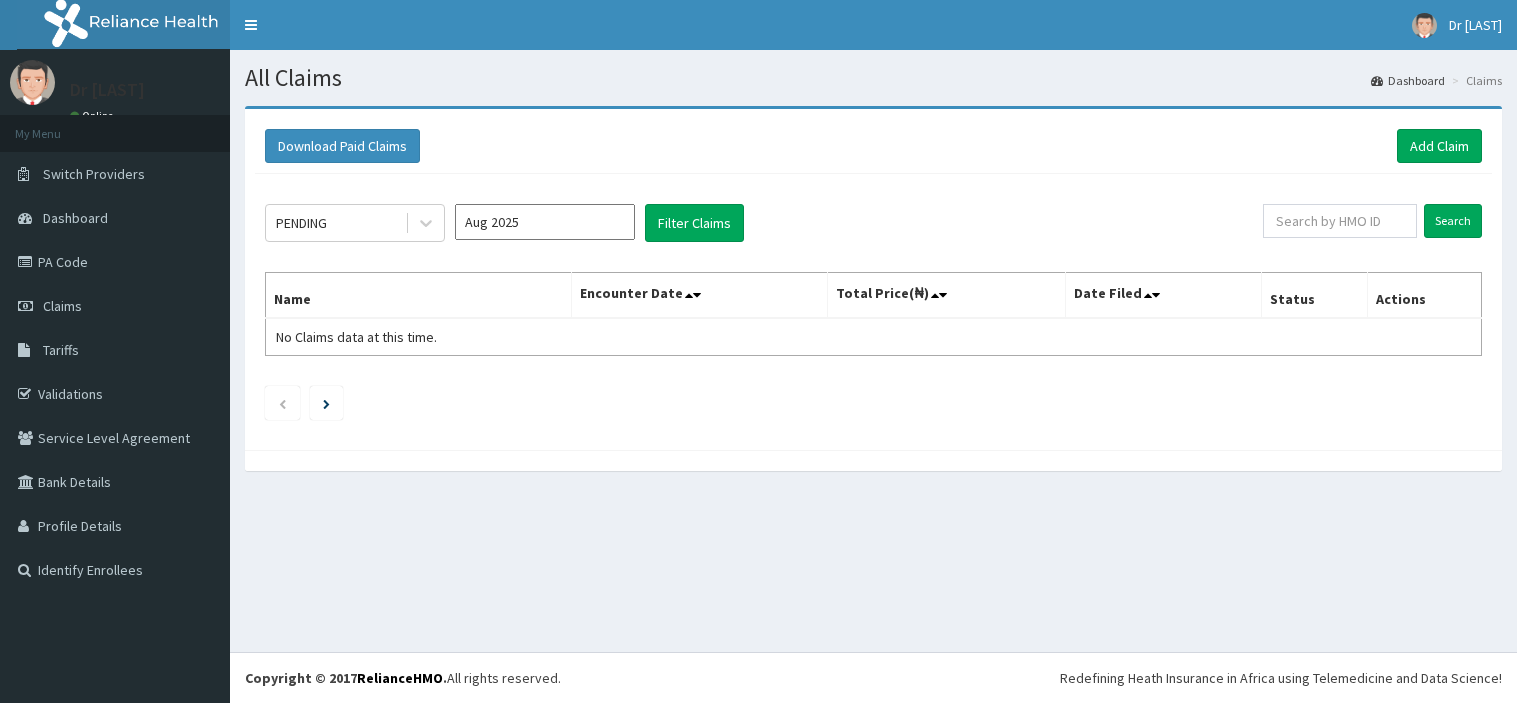 scroll, scrollTop: 0, scrollLeft: 0, axis: both 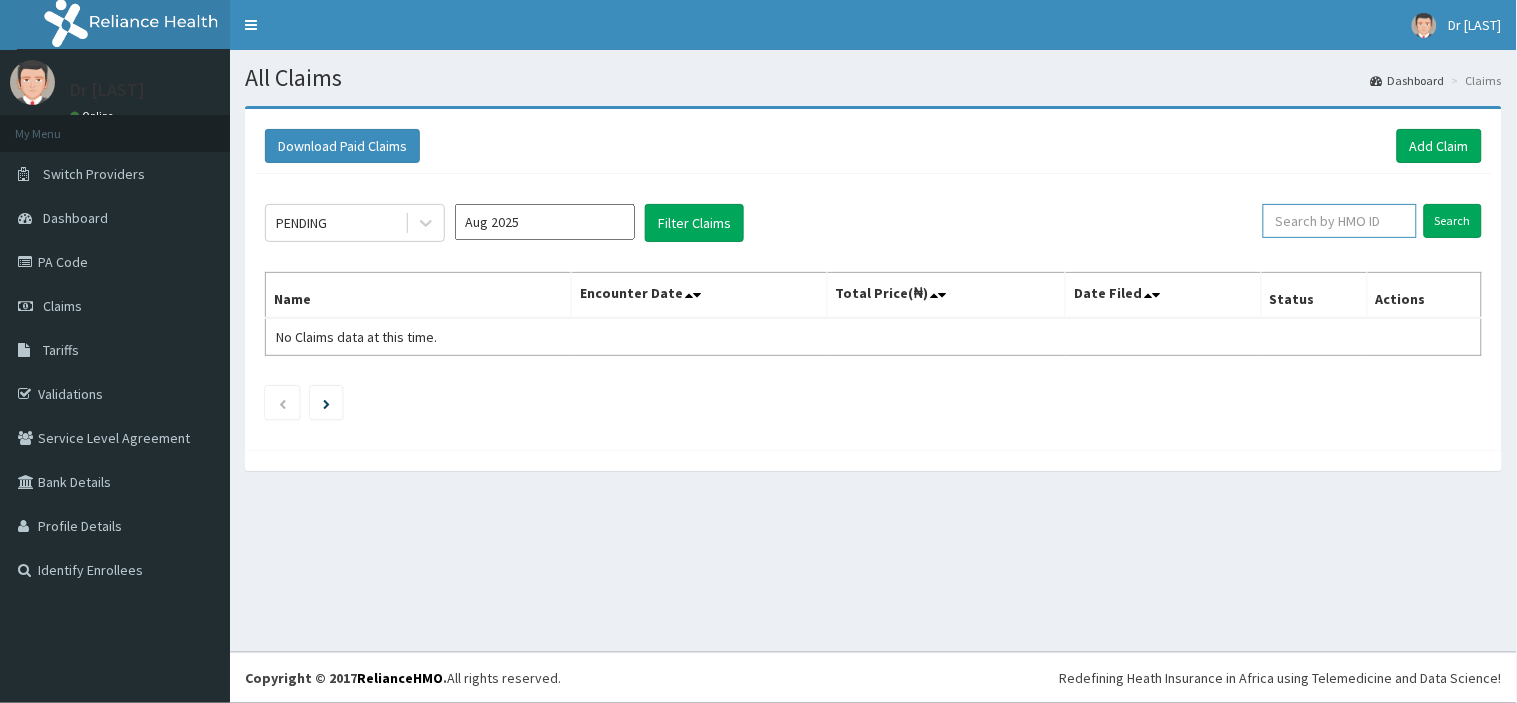 click at bounding box center (1340, 221) 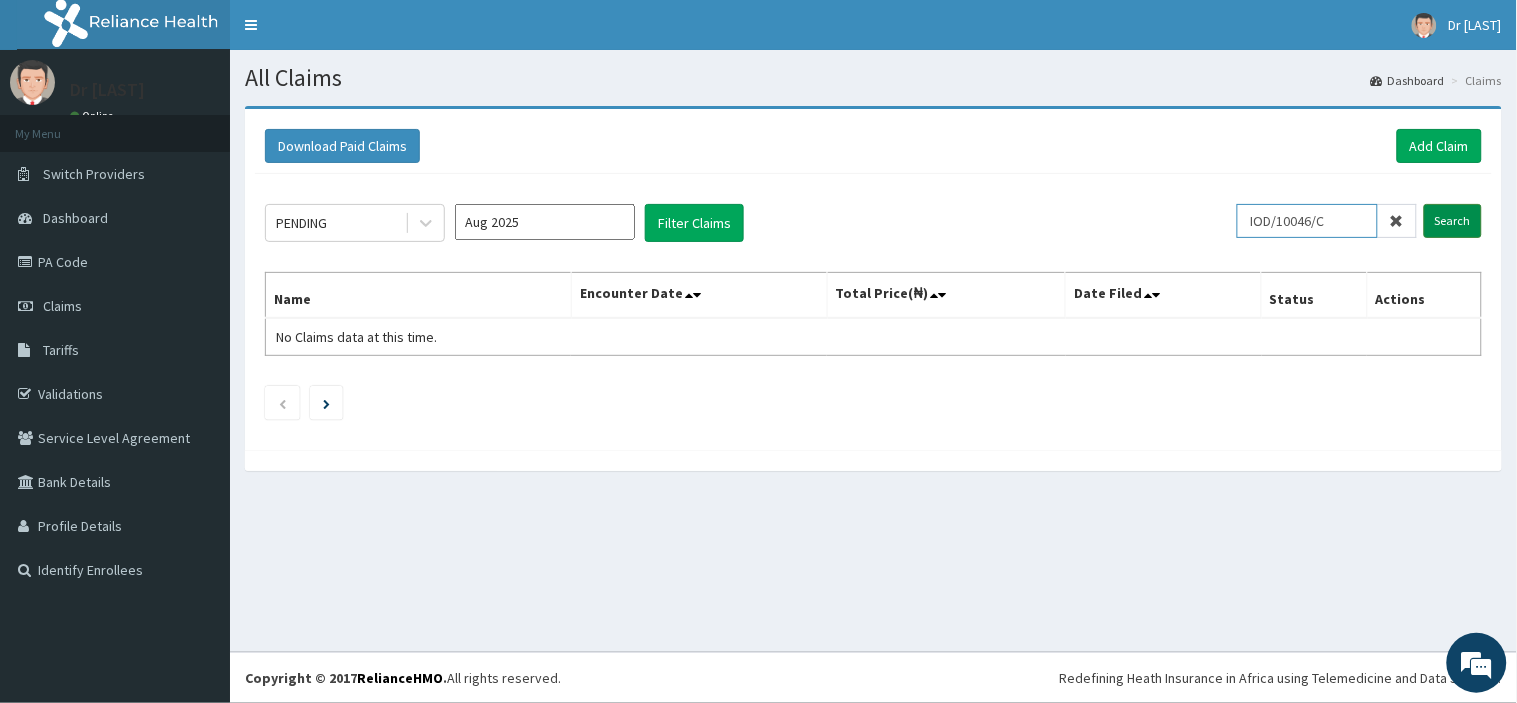 type on "IOD/10046/C" 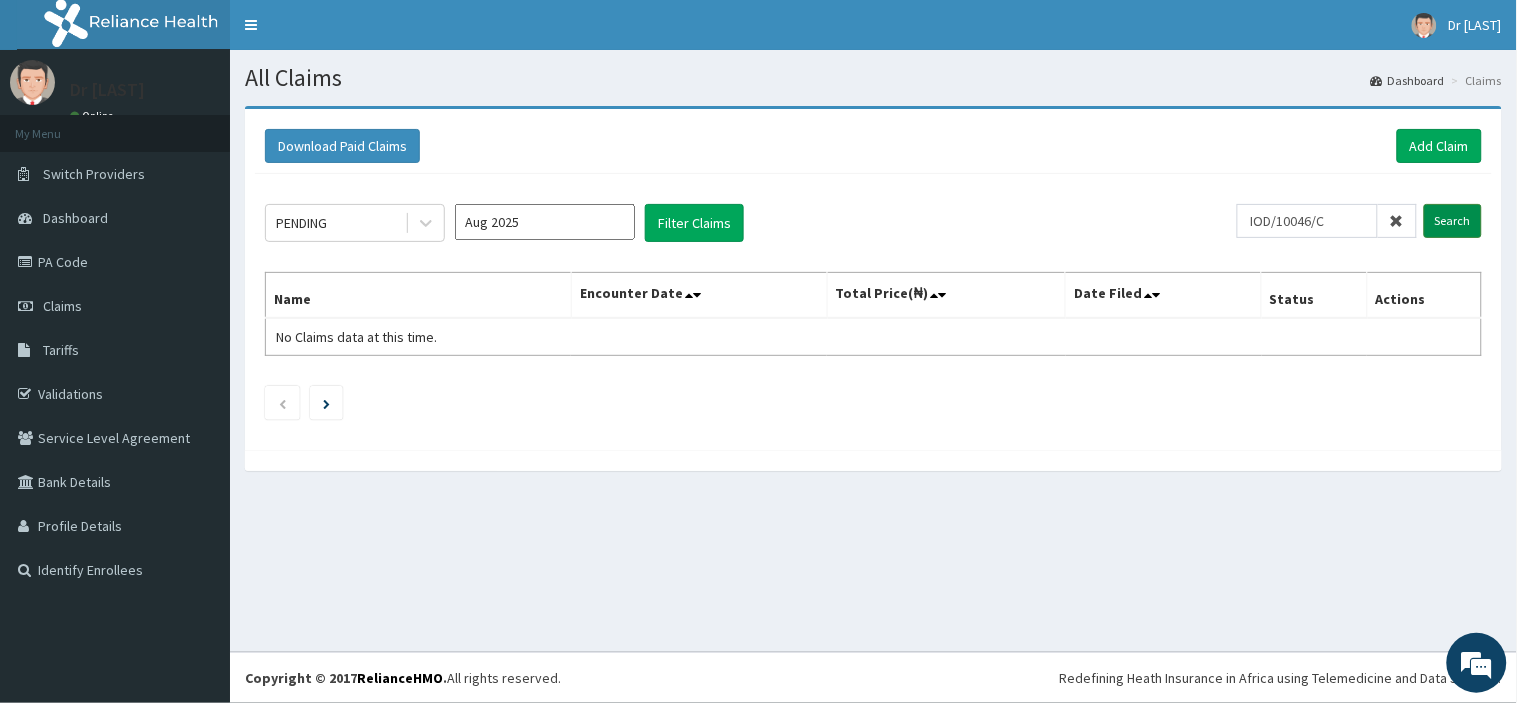 click on "Search" at bounding box center (1453, 221) 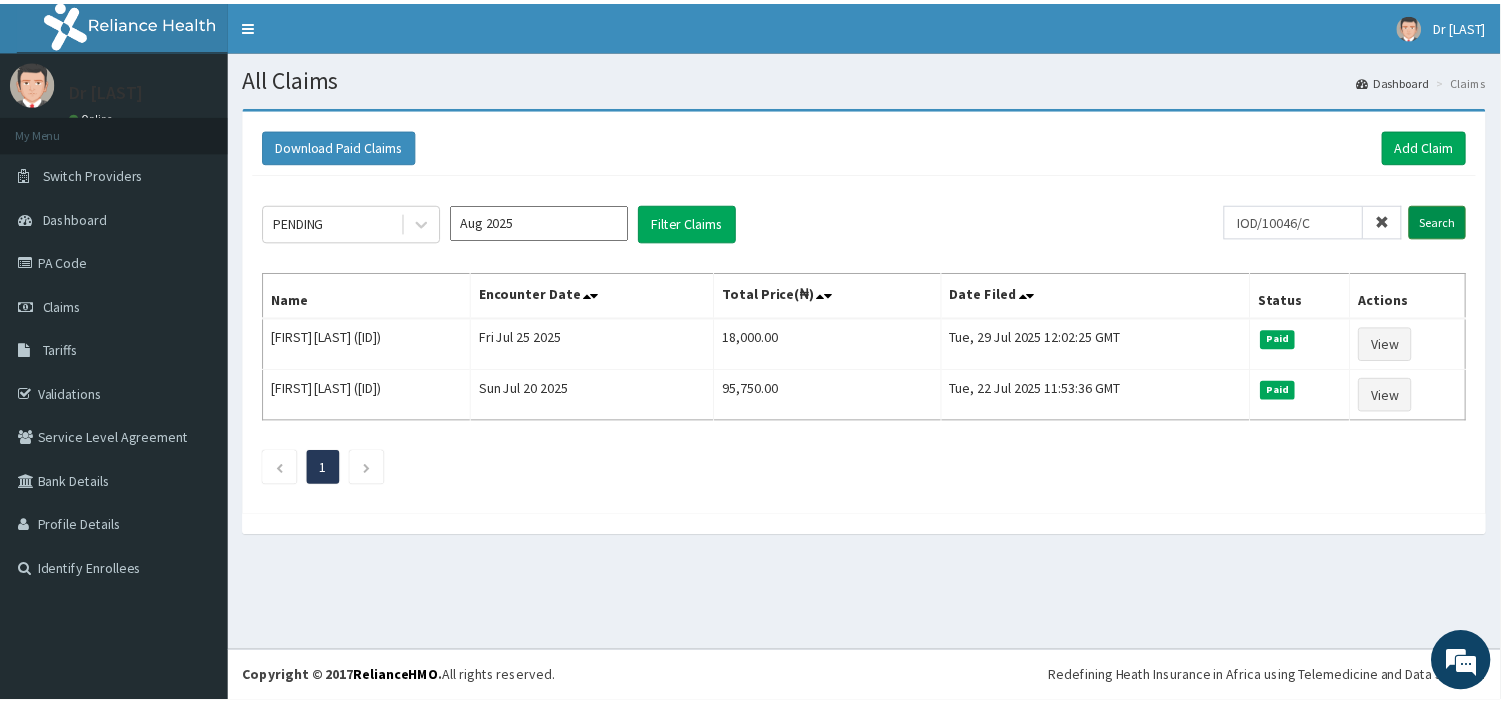 scroll, scrollTop: 0, scrollLeft: 0, axis: both 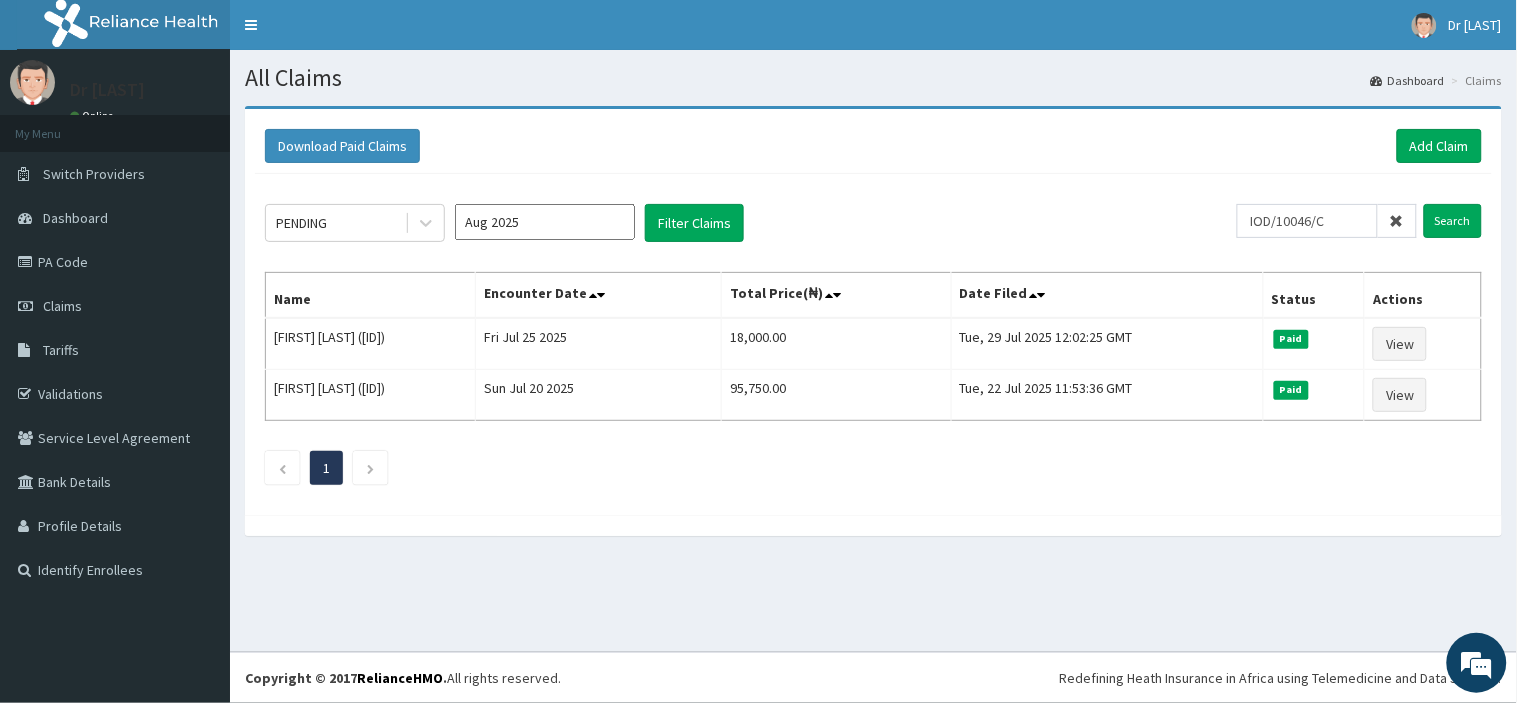 drag, startPoint x: 1404, startPoint y: 212, endPoint x: 1387, endPoint y: 226, distance: 22.022715 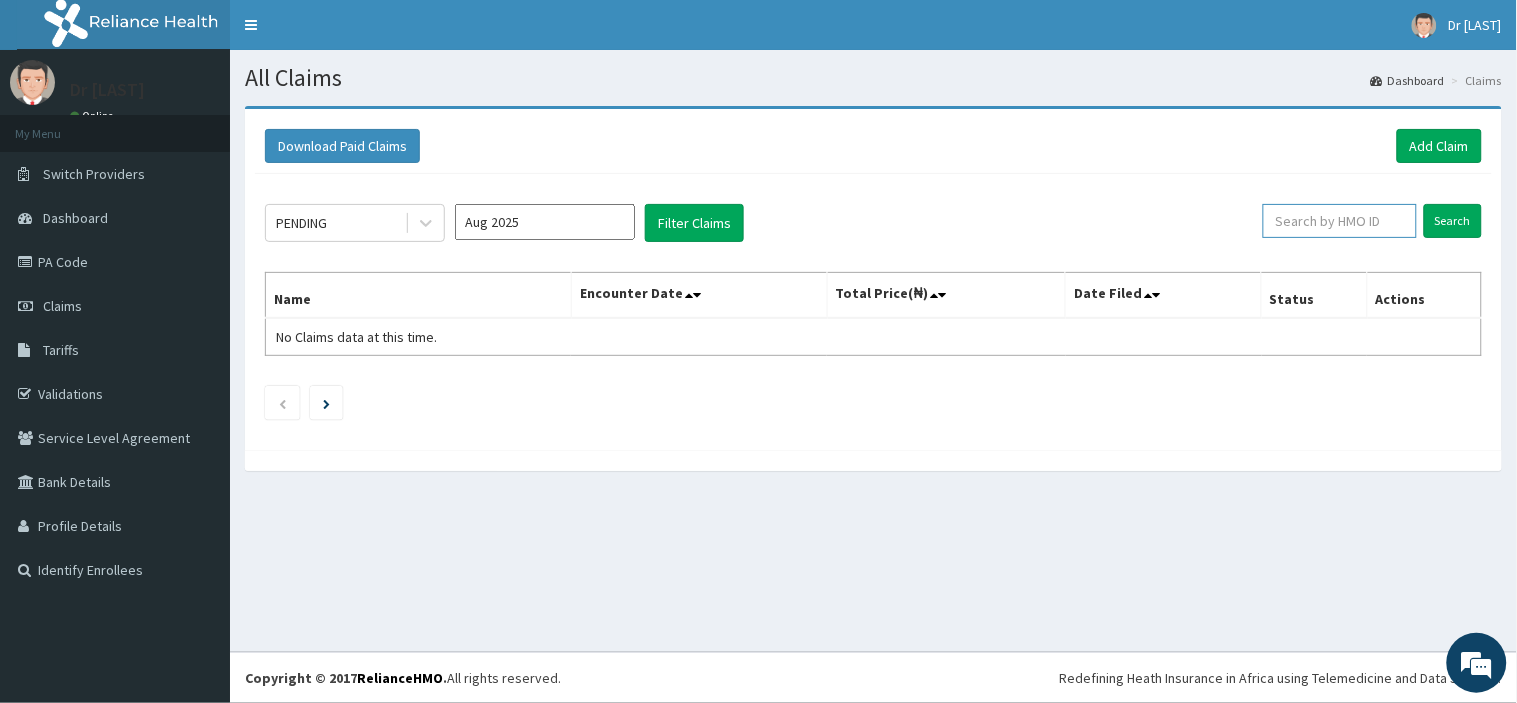 click at bounding box center [1340, 221] 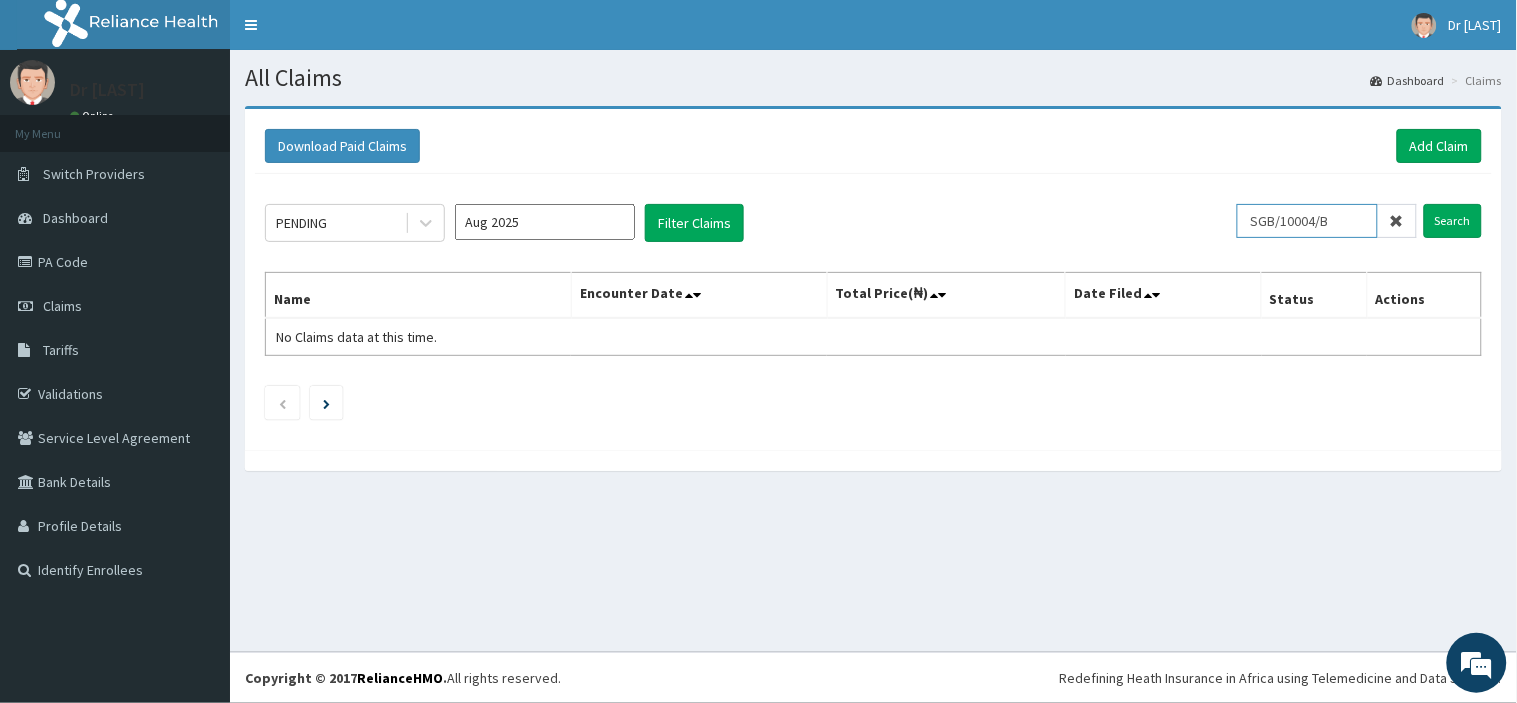 type on "SGB/10004/B" 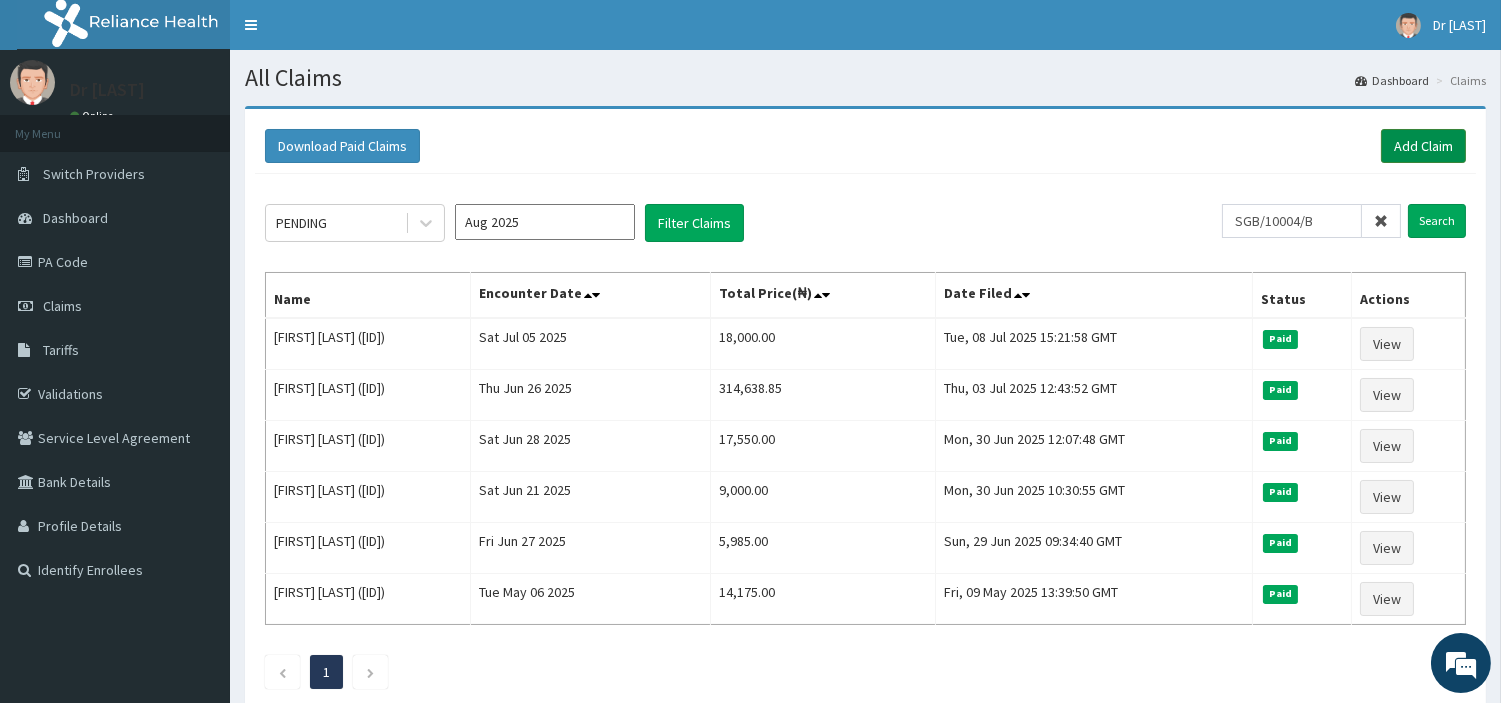 click on "Add Claim" at bounding box center (1423, 146) 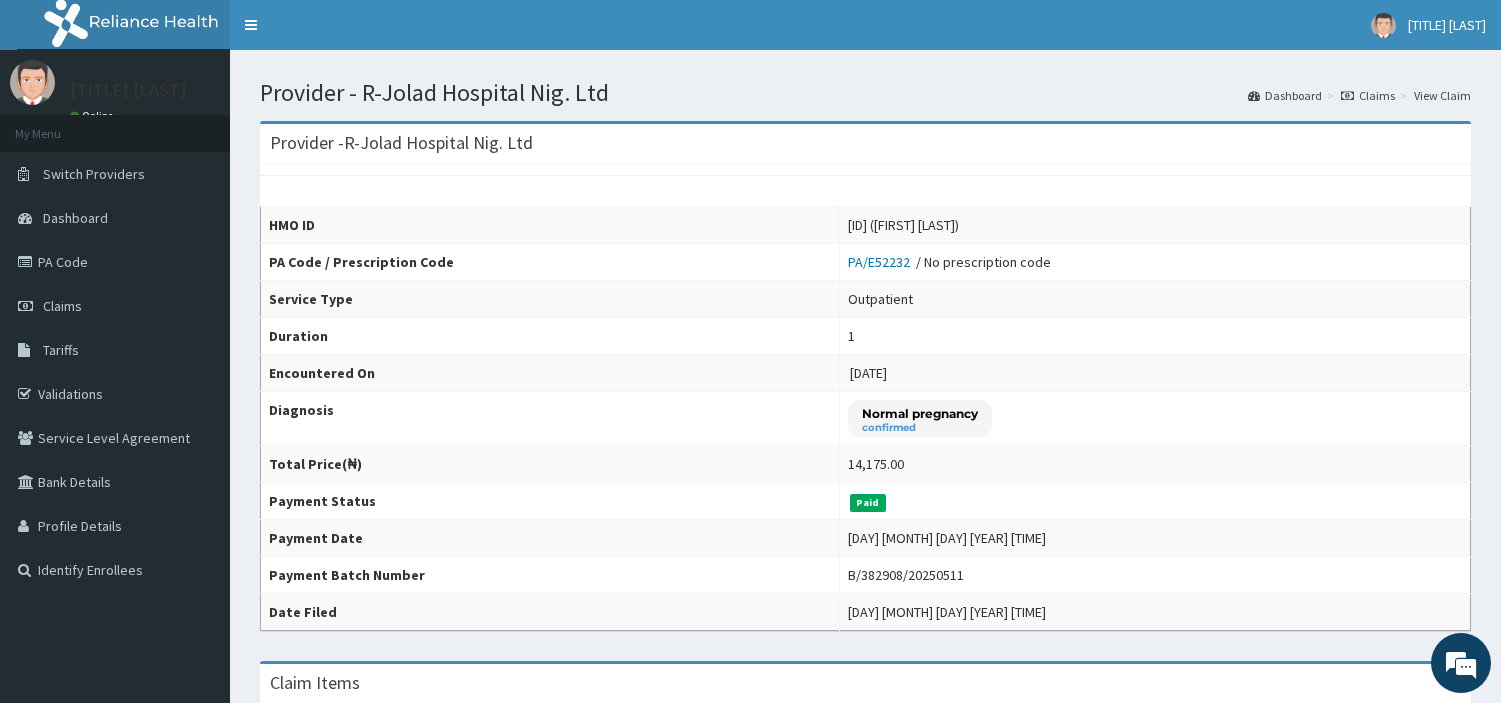 scroll, scrollTop: 0, scrollLeft: 0, axis: both 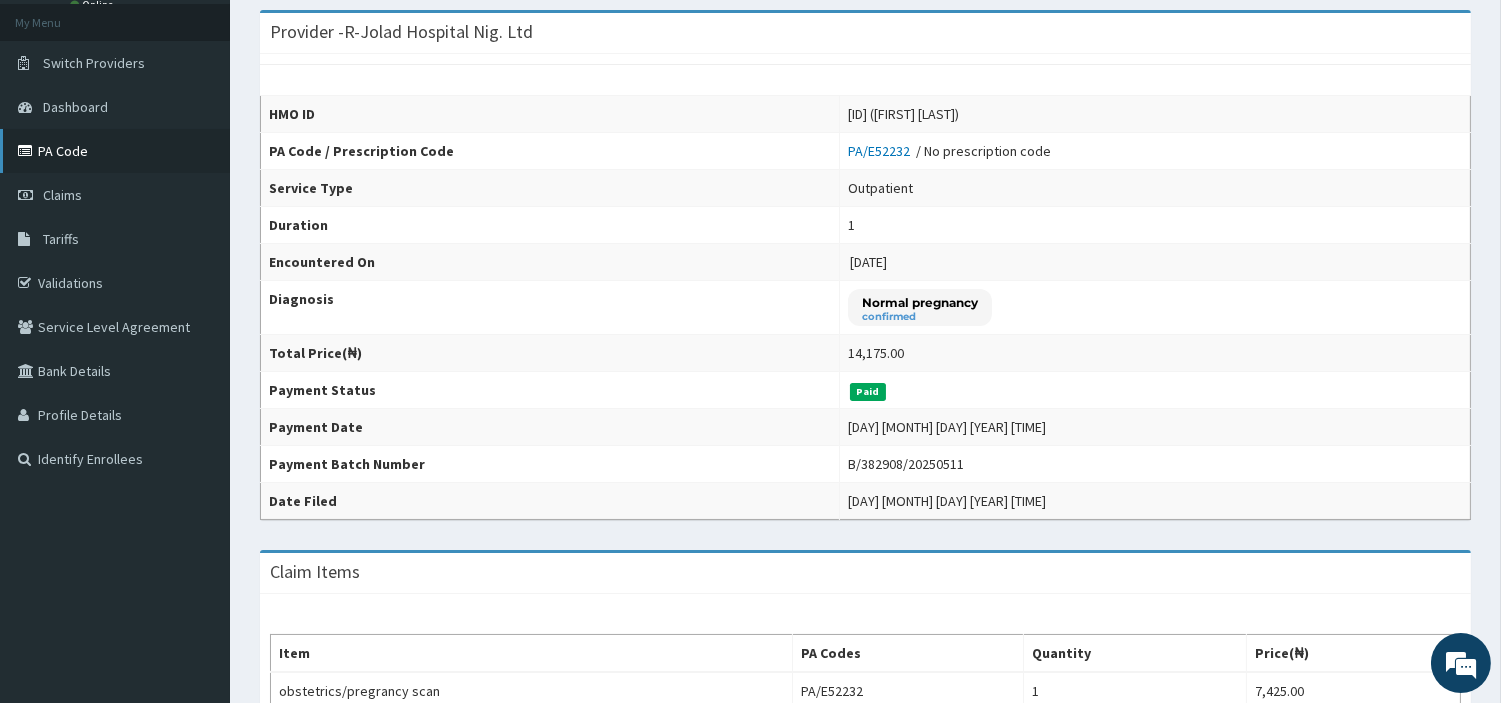 click on "PA Code" at bounding box center (115, 151) 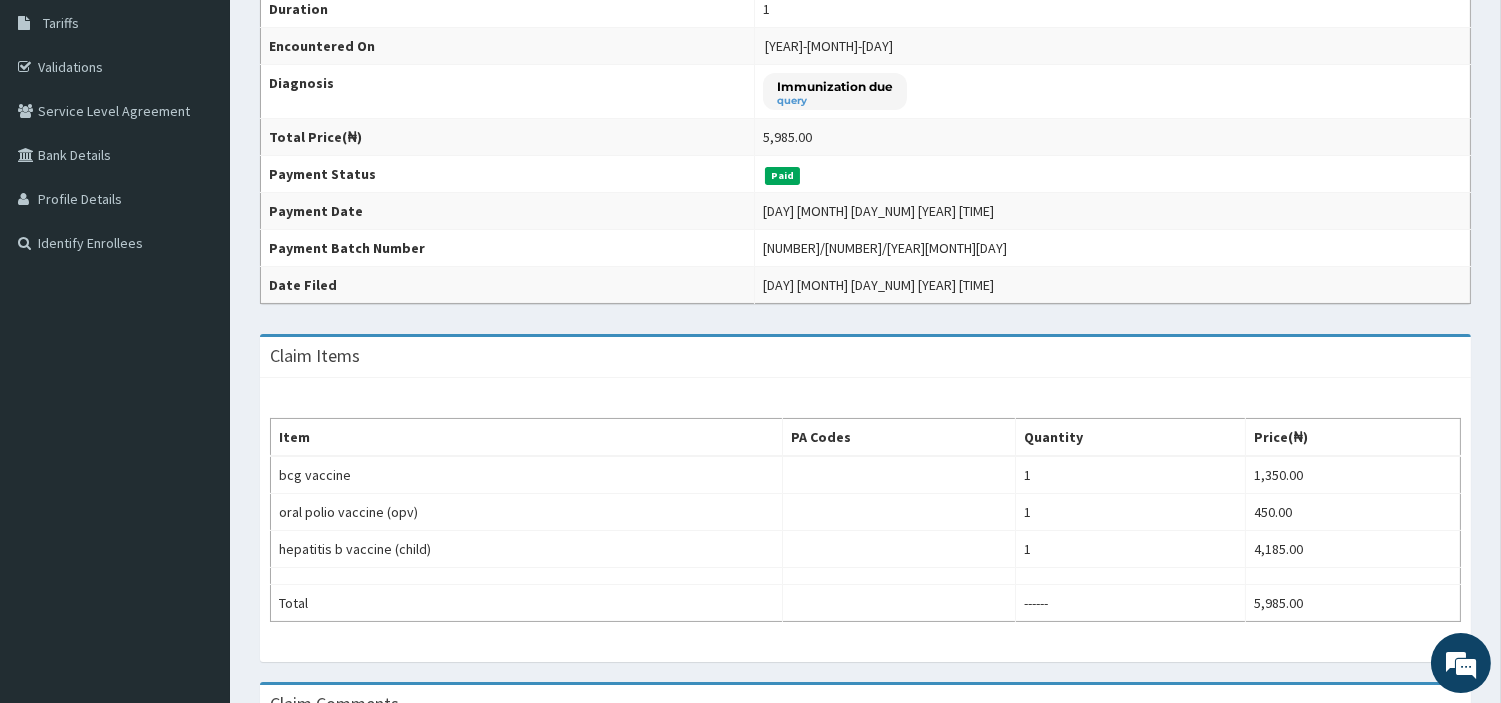 scroll, scrollTop: 0, scrollLeft: 0, axis: both 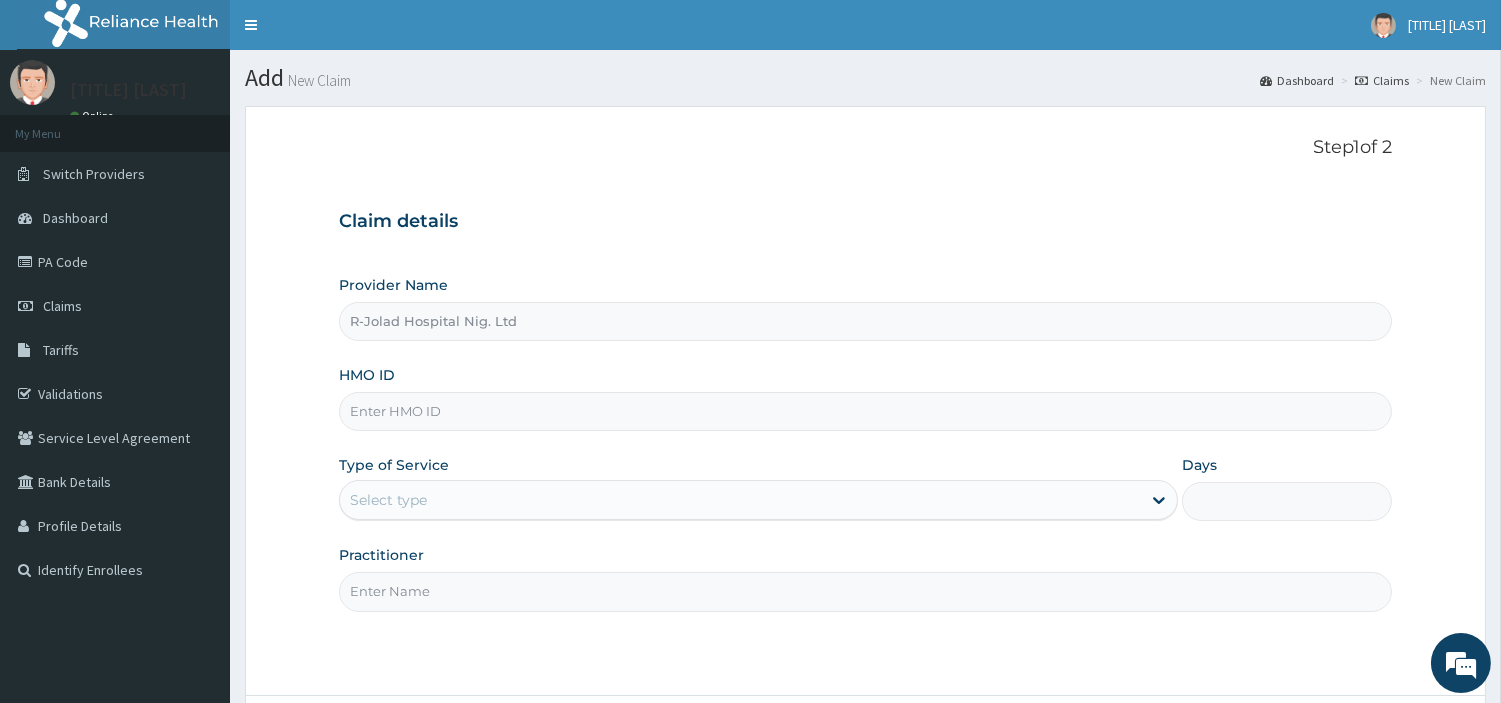 click on "HMO ID" at bounding box center [865, 411] 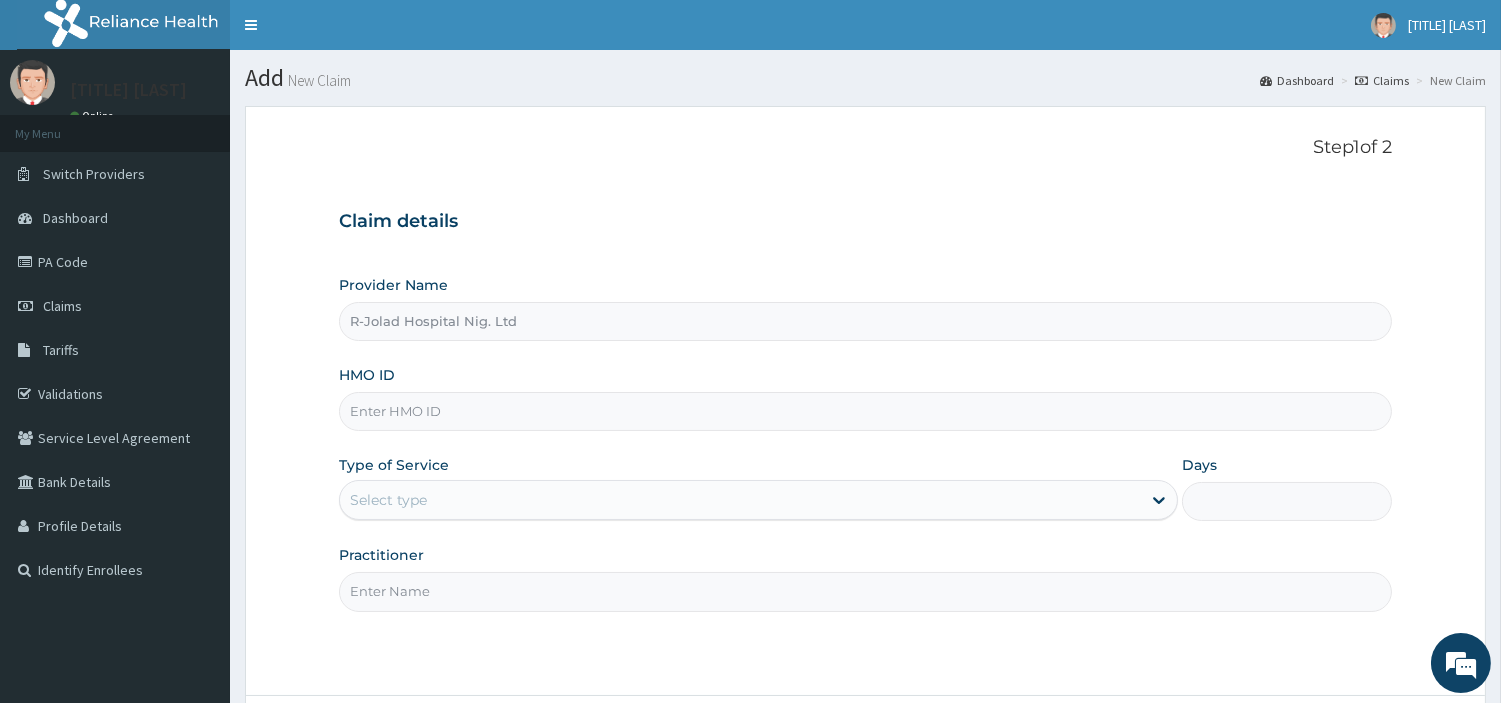 paste on "SGB/10004/B)" 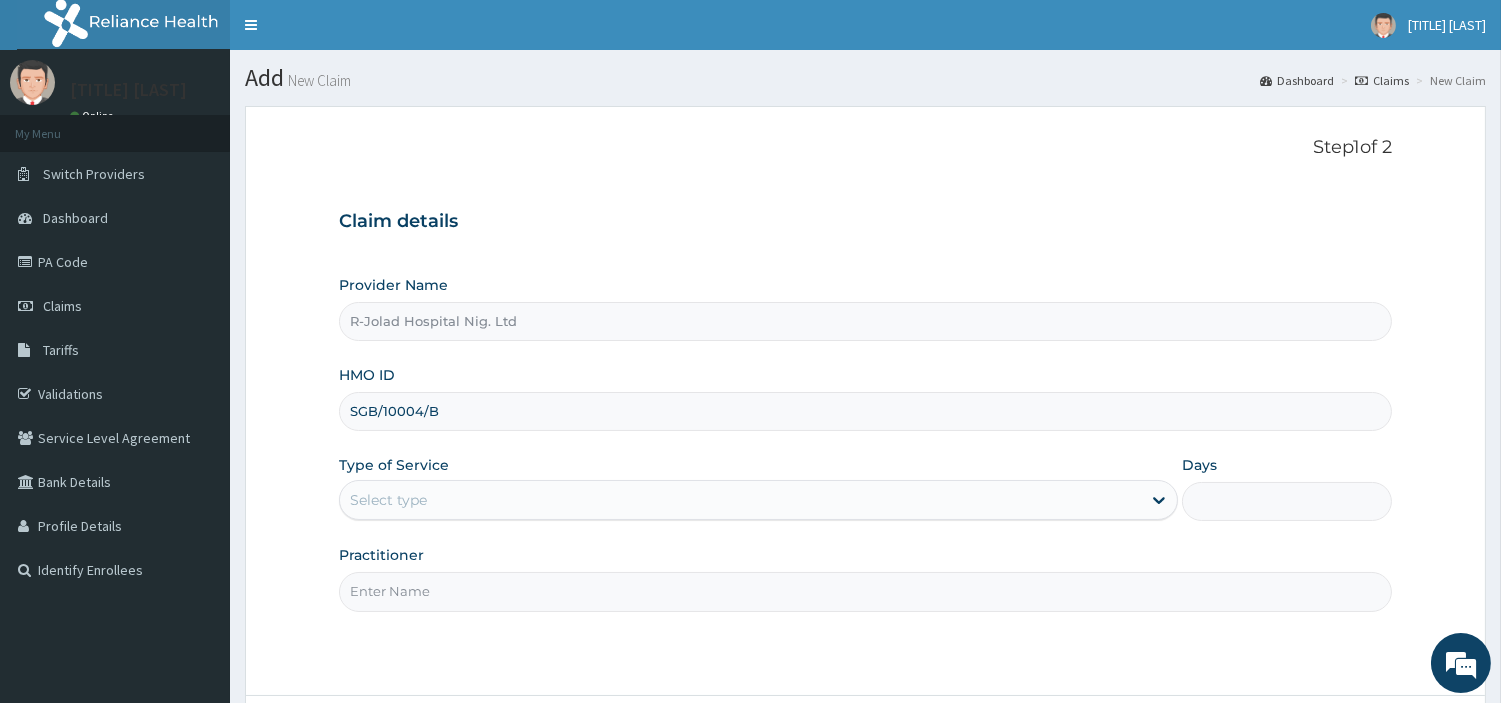 type on "SGB/10004/B" 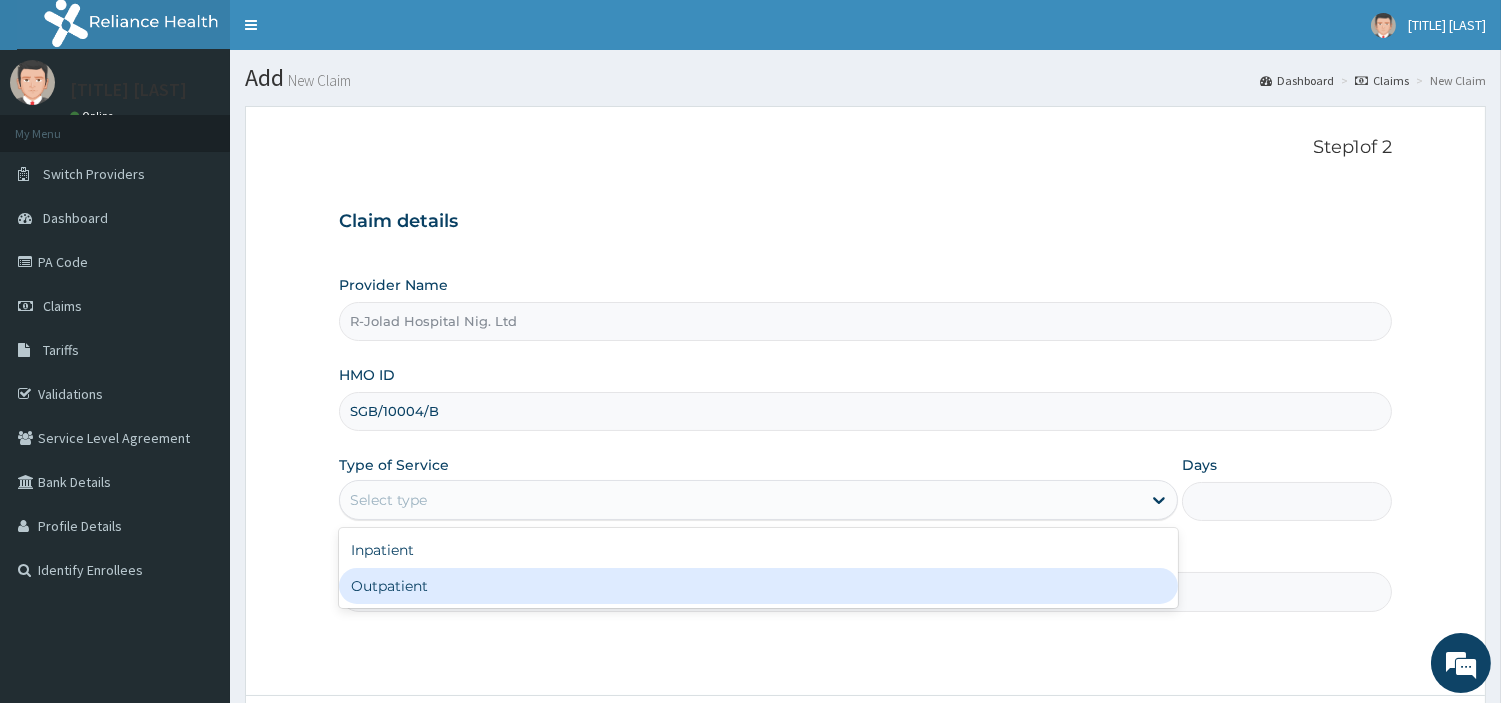 click on "Outpatient" at bounding box center (758, 586) 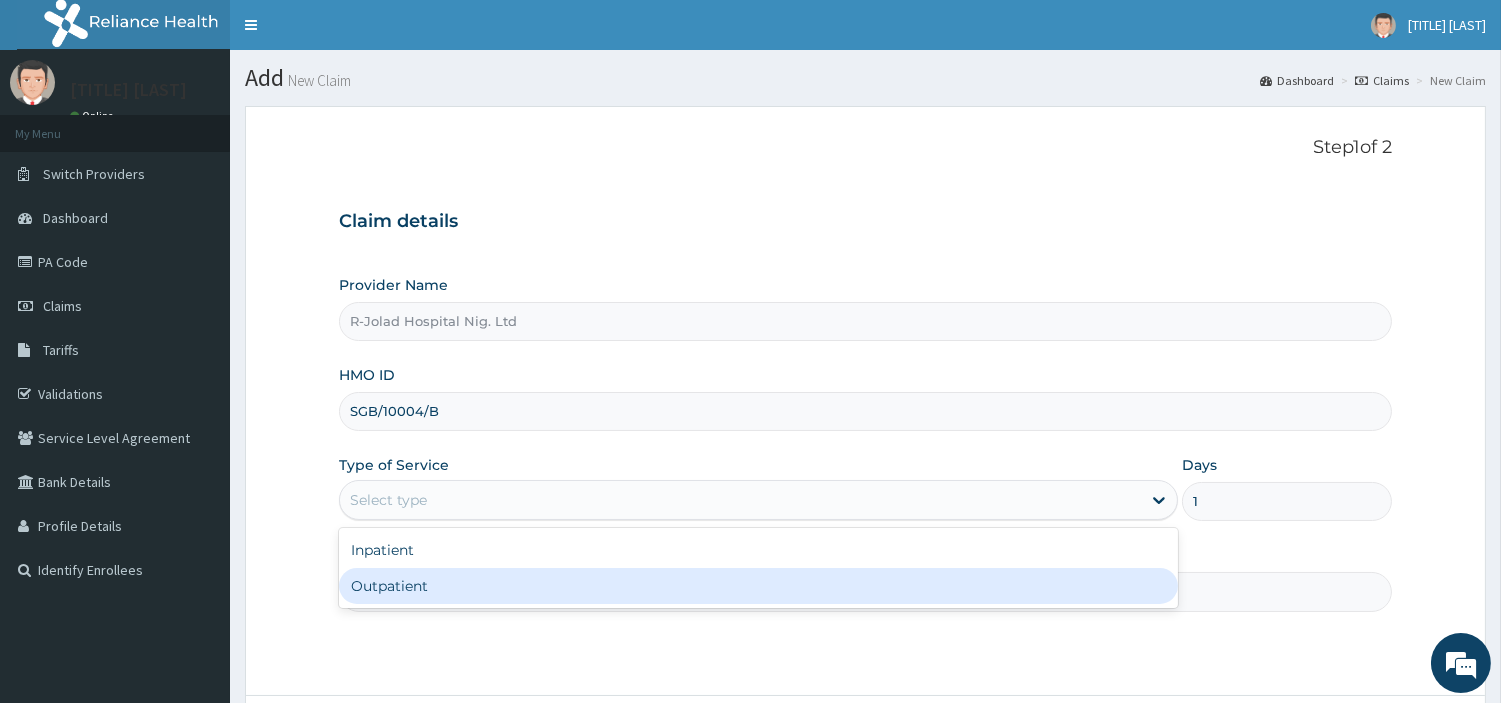 click on "Practitioner" at bounding box center (865, 591) 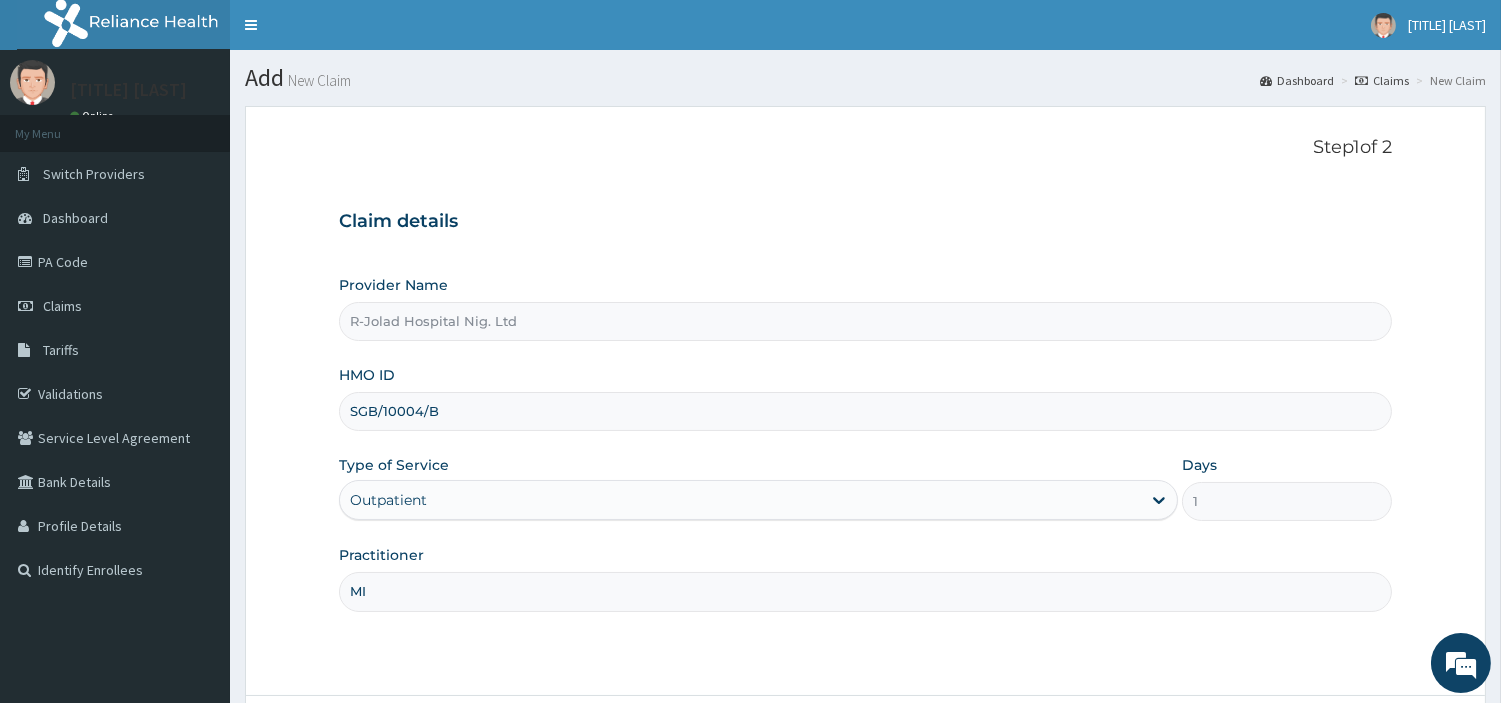 scroll, scrollTop: 0, scrollLeft: 0, axis: both 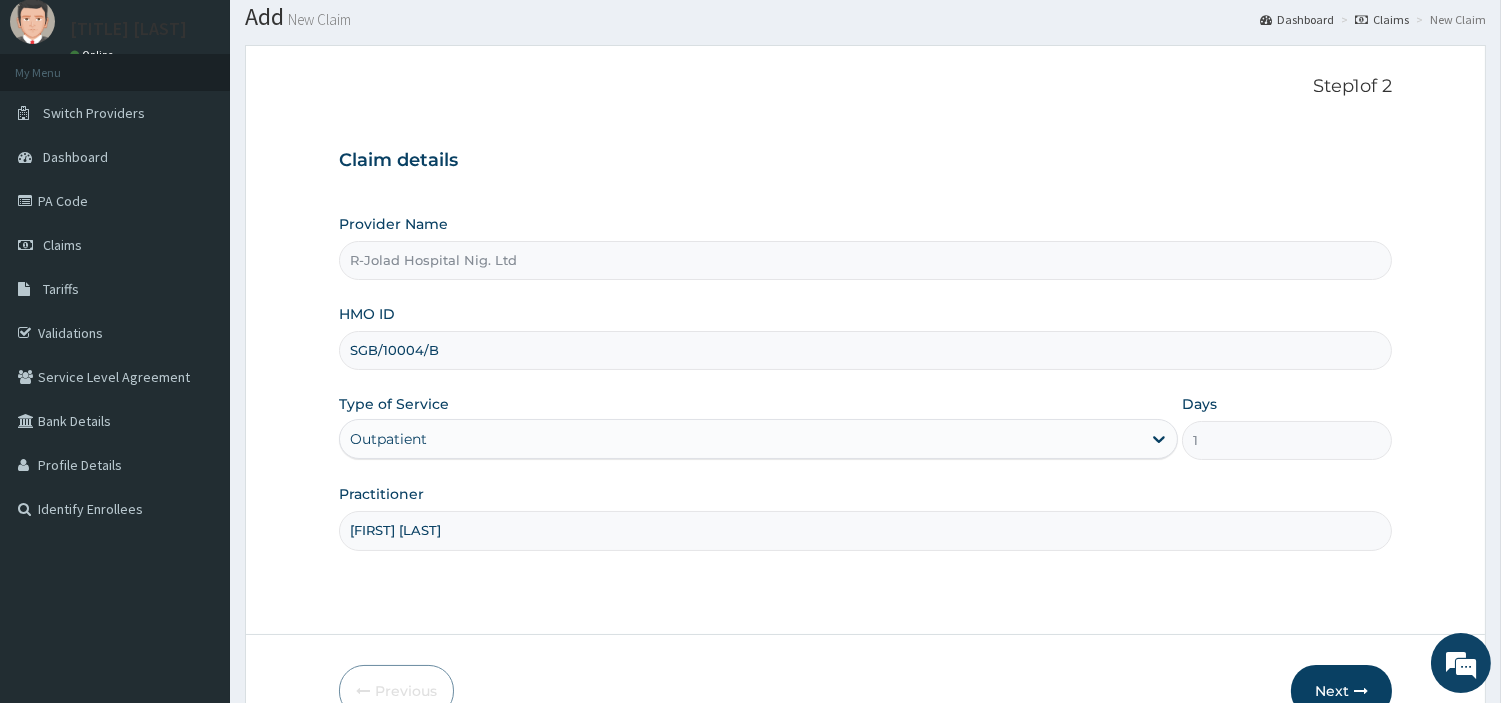 click on "MICHAEL IYANA" at bounding box center [865, 530] 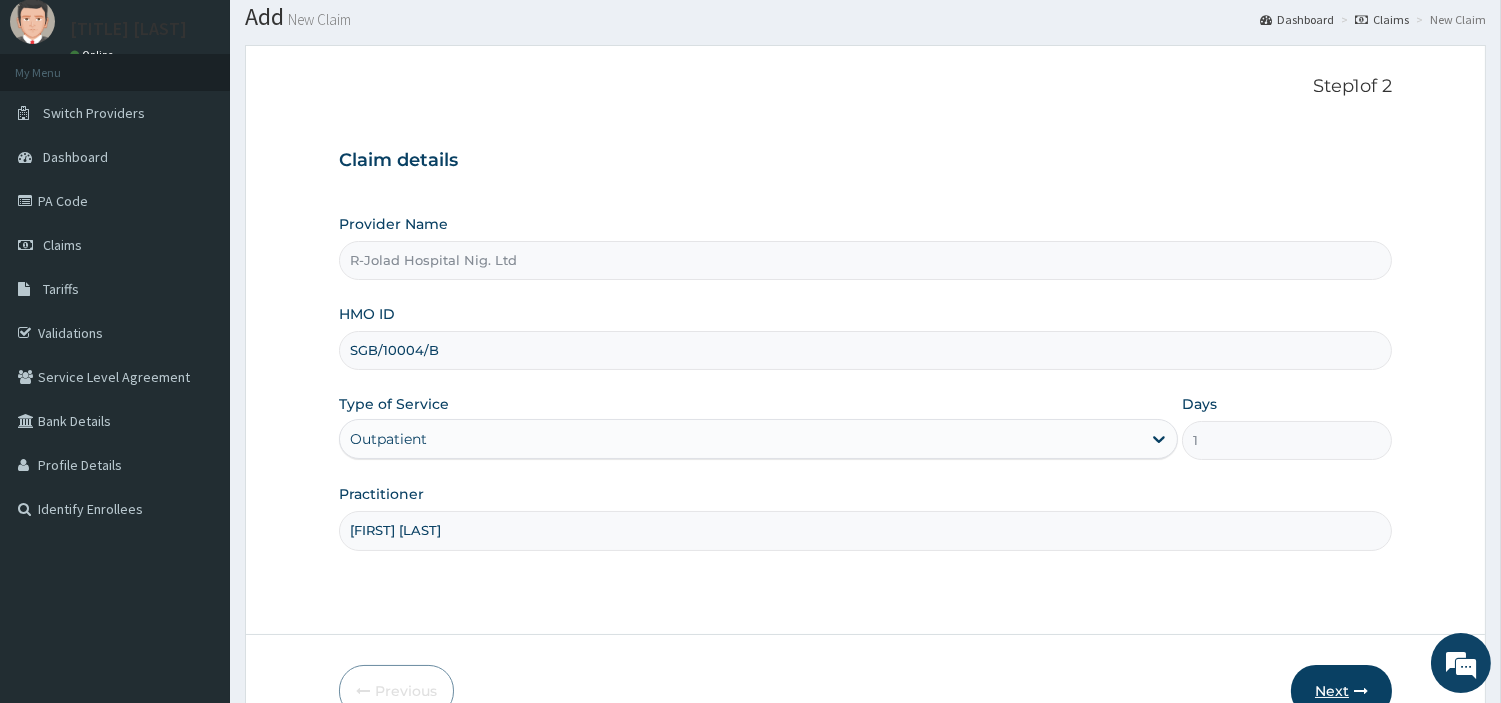 type on "MICHAEL IYANA" 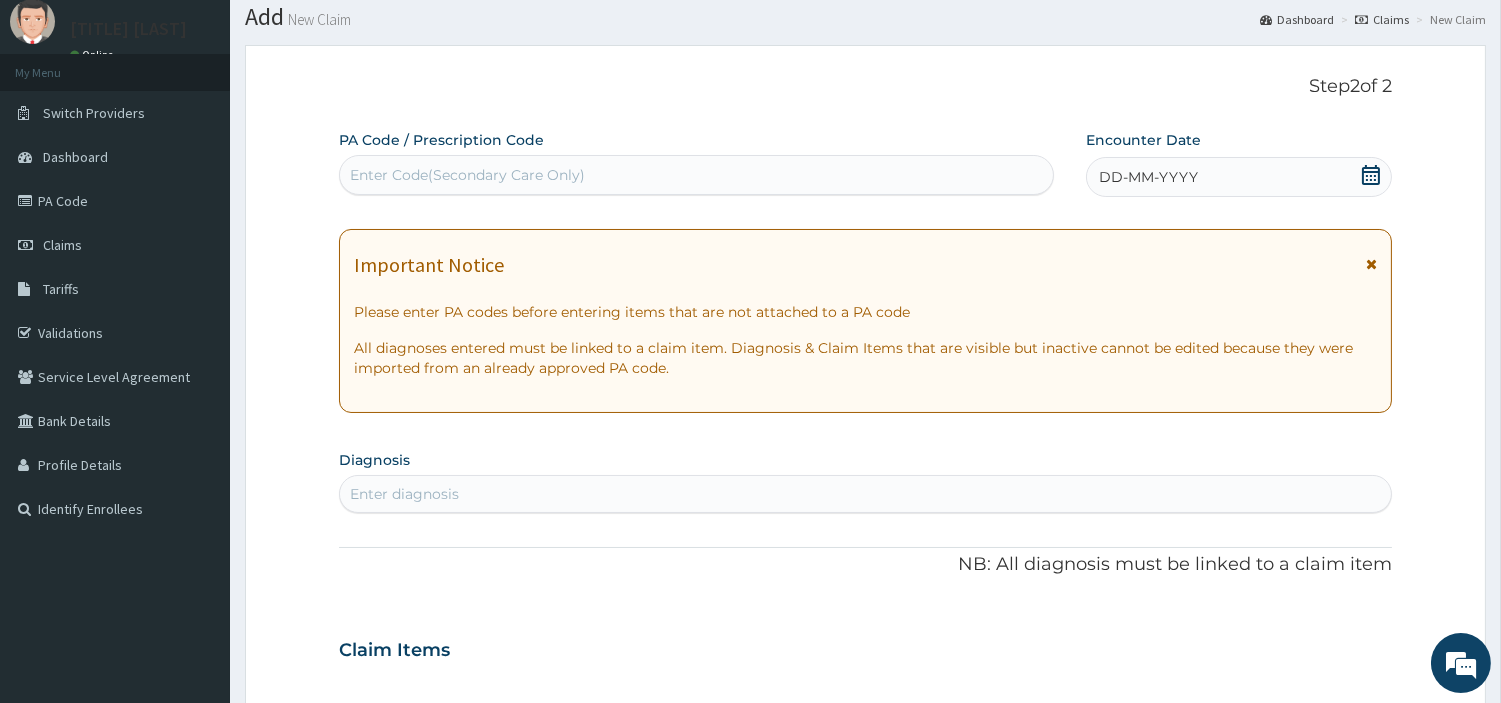 click on "Enter Code(Secondary Care Only)" at bounding box center (696, 175) 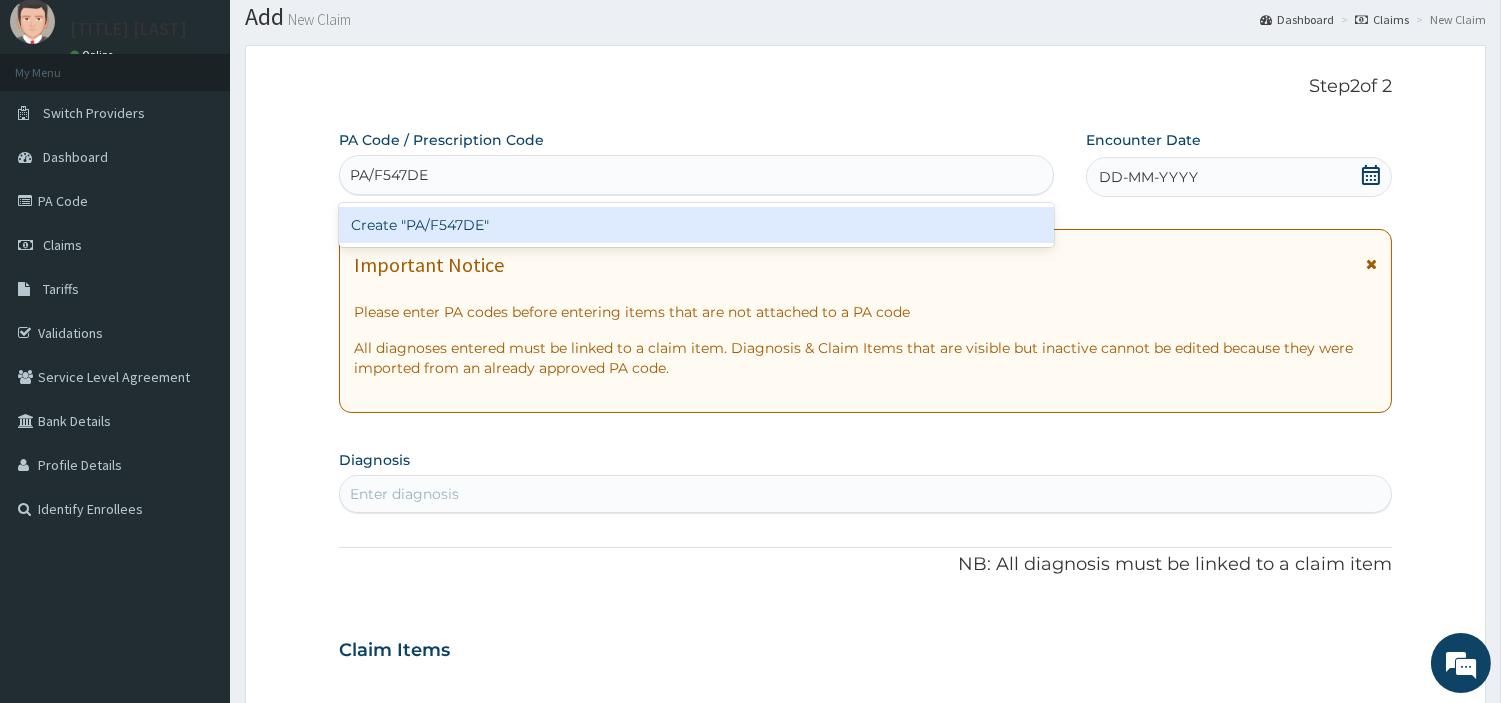 click on "Create "PA/F547DE"" at bounding box center [696, 225] 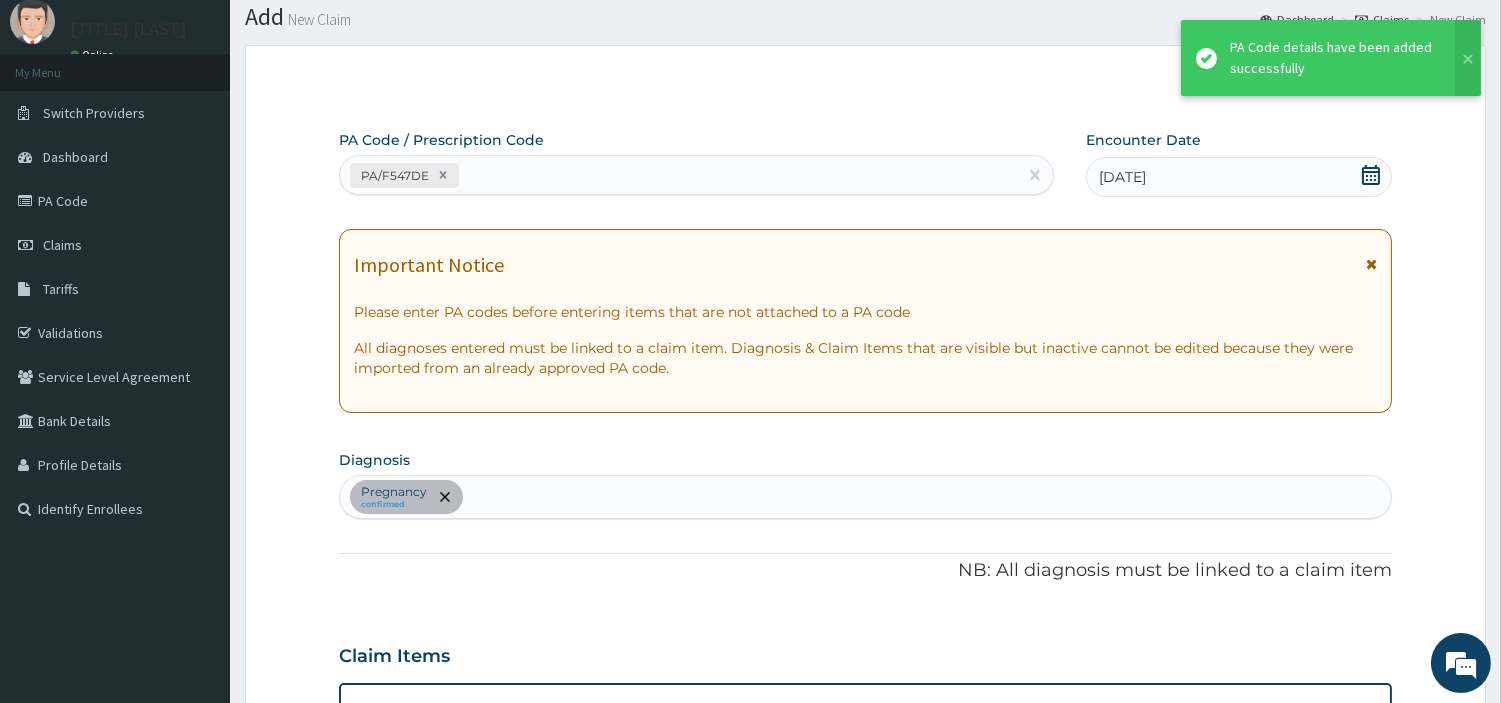 scroll, scrollTop: 1035, scrollLeft: 0, axis: vertical 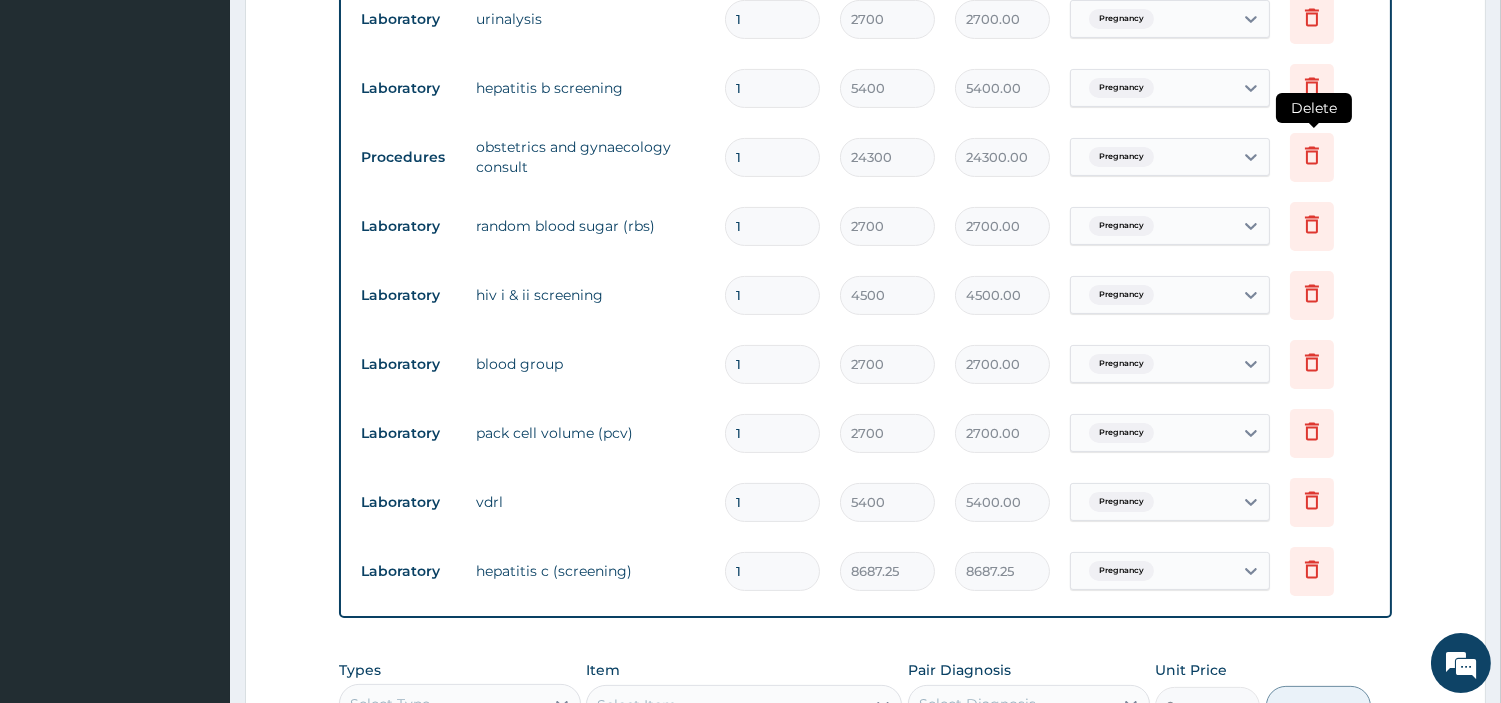 click 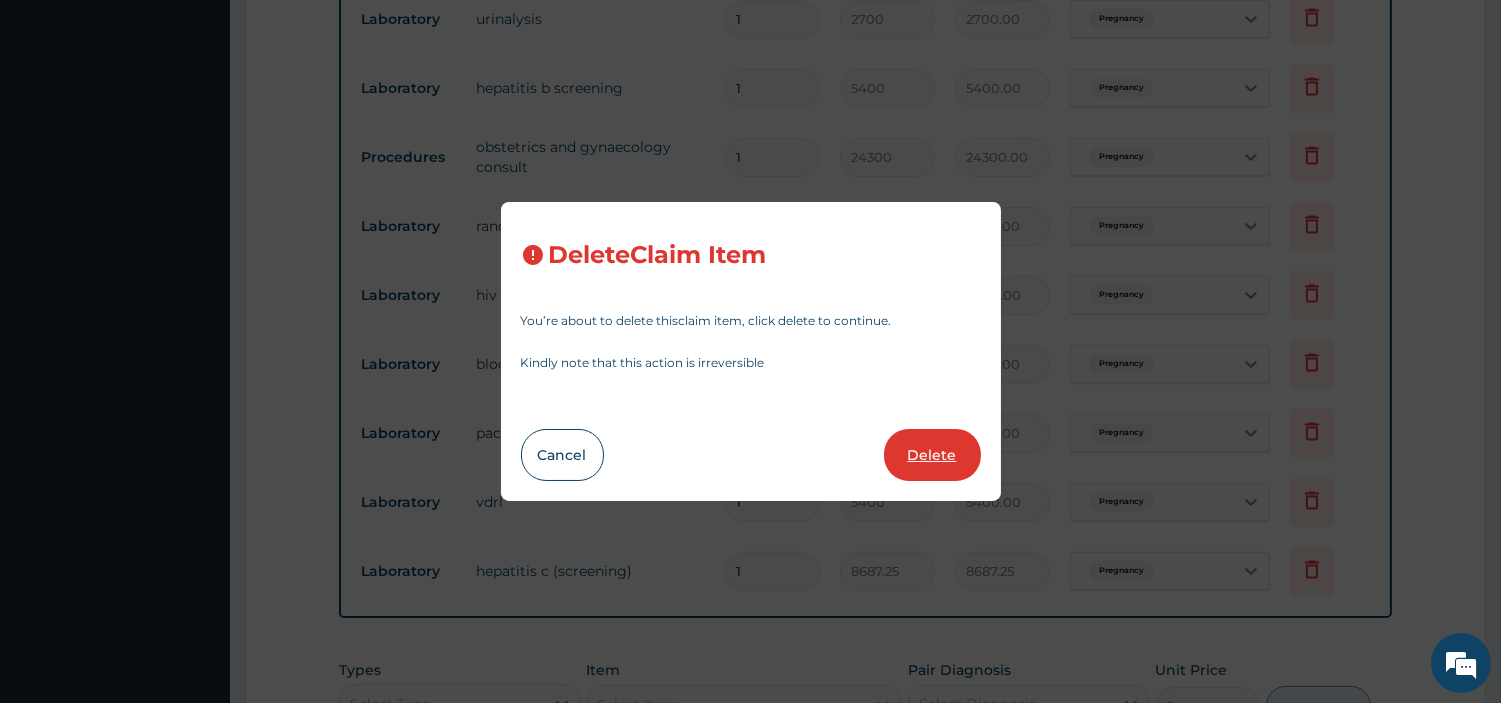click on "Delete" at bounding box center (932, 455) 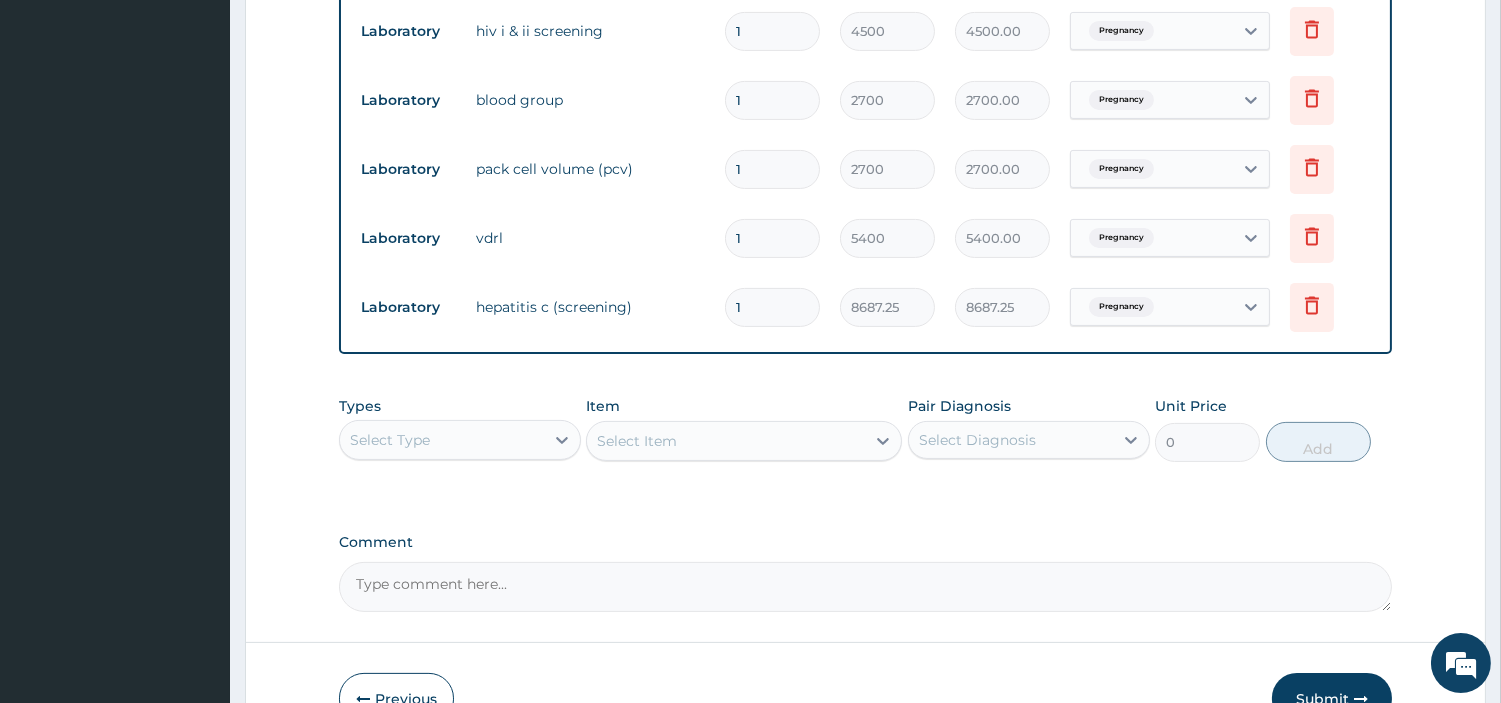 scroll, scrollTop: 1128, scrollLeft: 0, axis: vertical 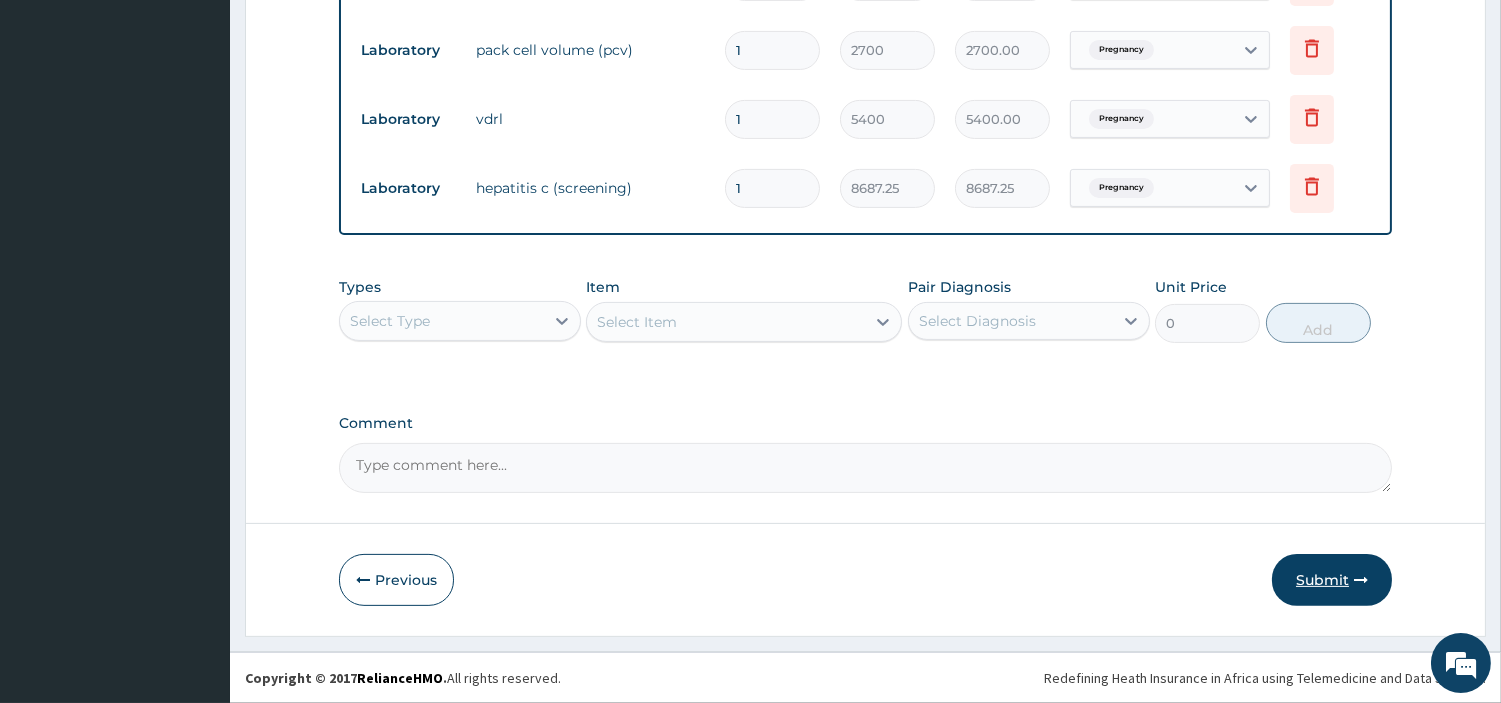 click at bounding box center (1361, 580) 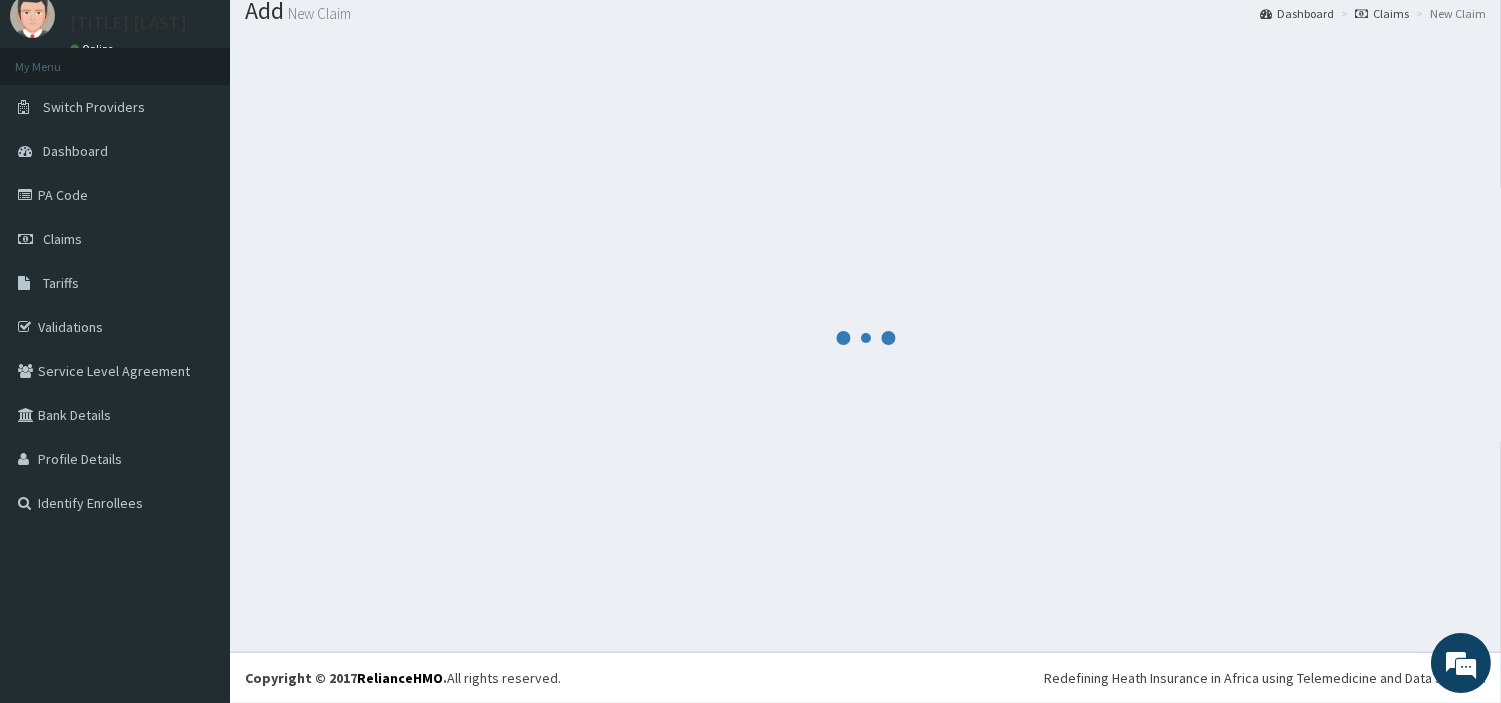scroll, scrollTop: 66, scrollLeft: 0, axis: vertical 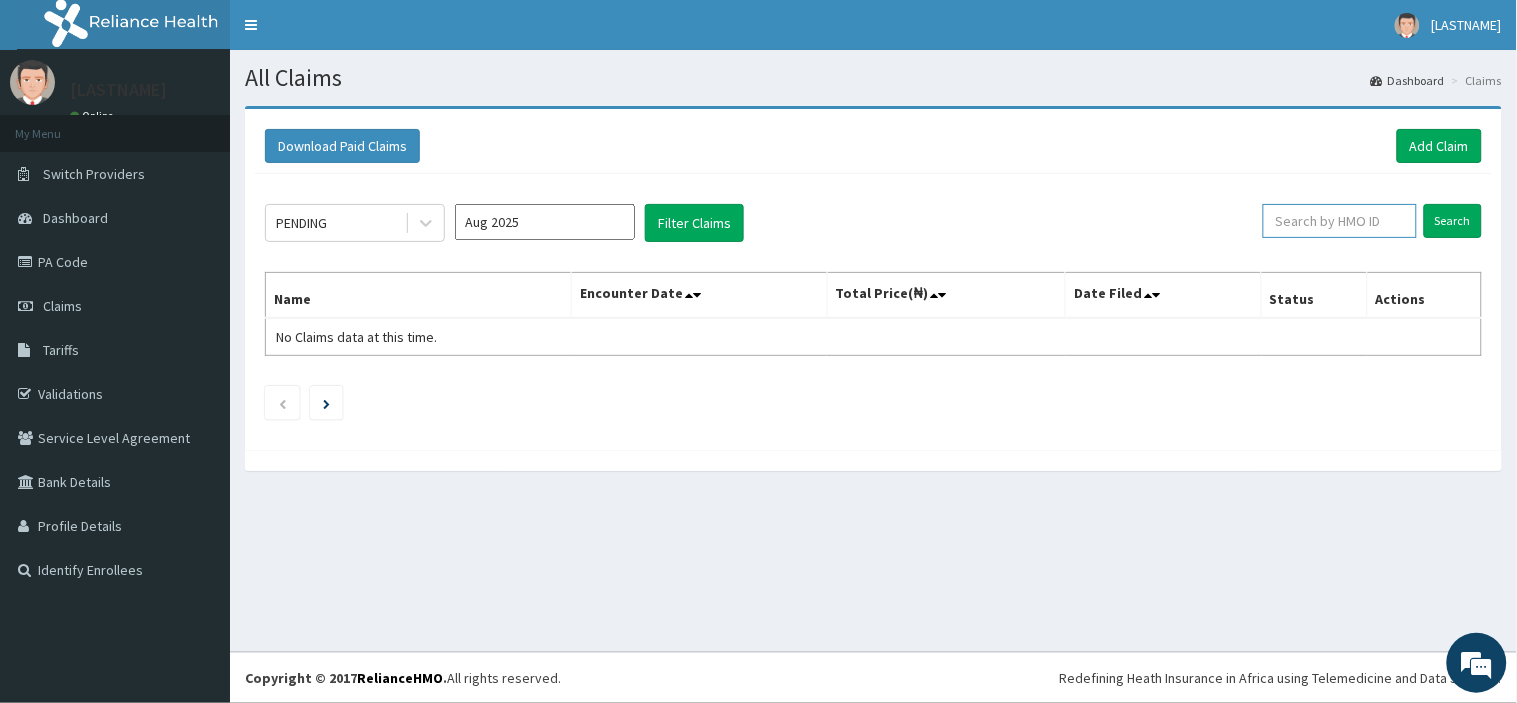click at bounding box center (1340, 221) 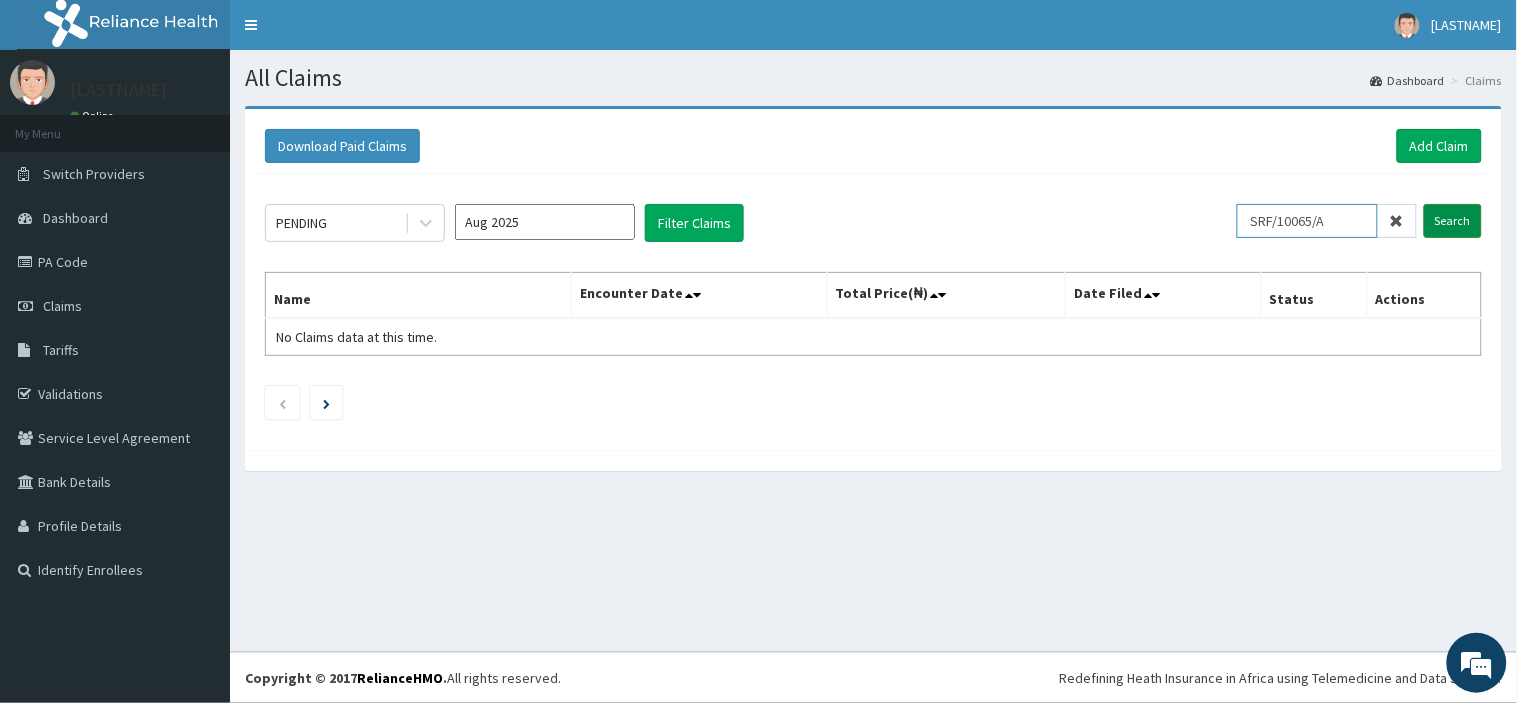 type on "SRF/10065/A" 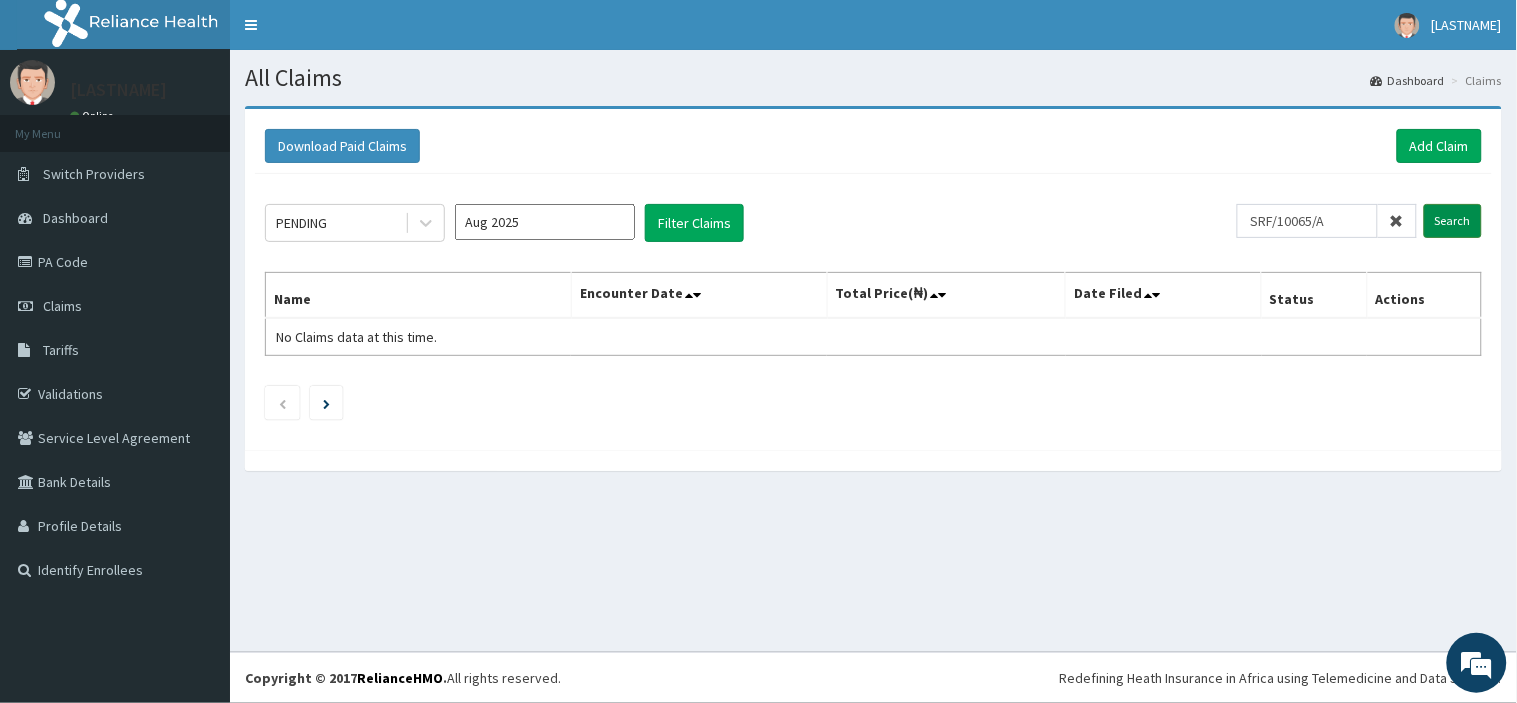 click on "Search" at bounding box center (1453, 221) 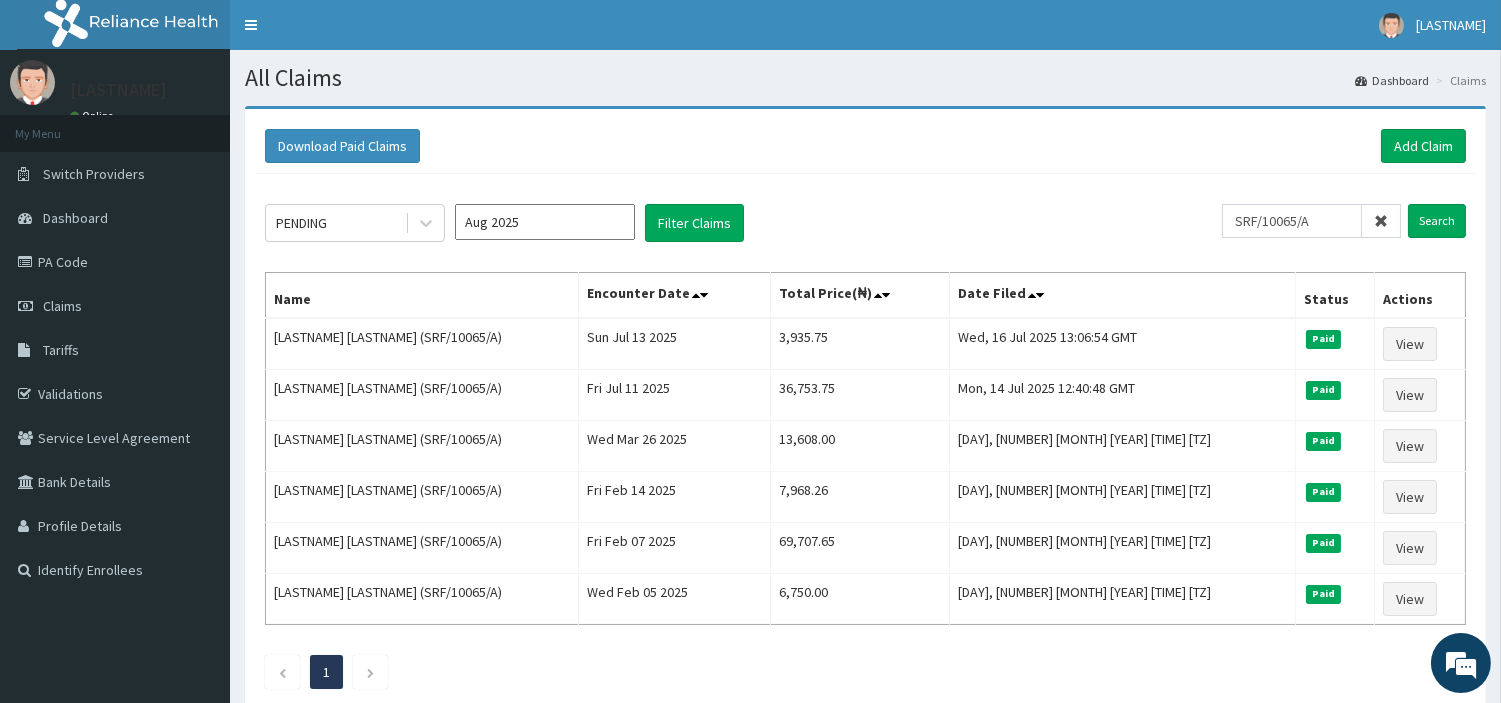 click at bounding box center (1381, 221) 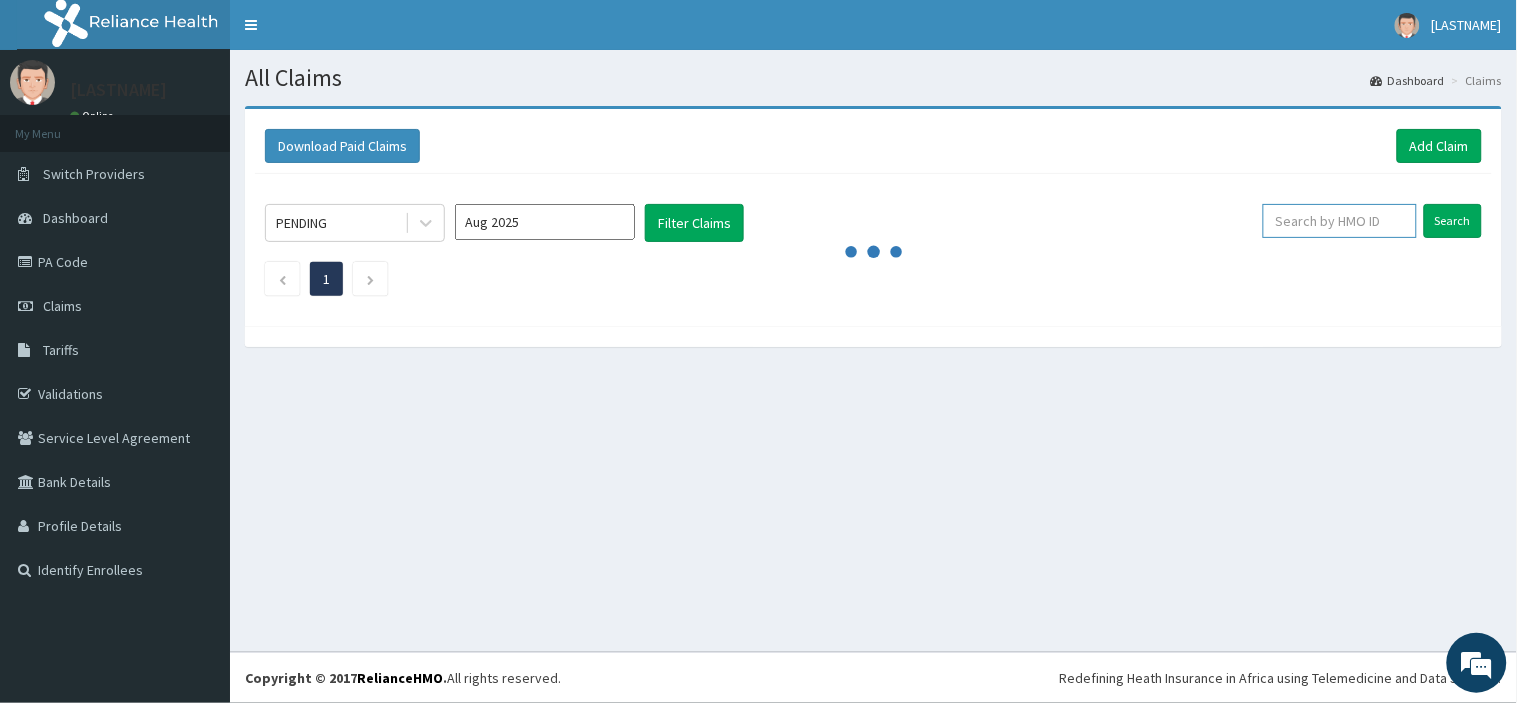 click at bounding box center [1340, 221] 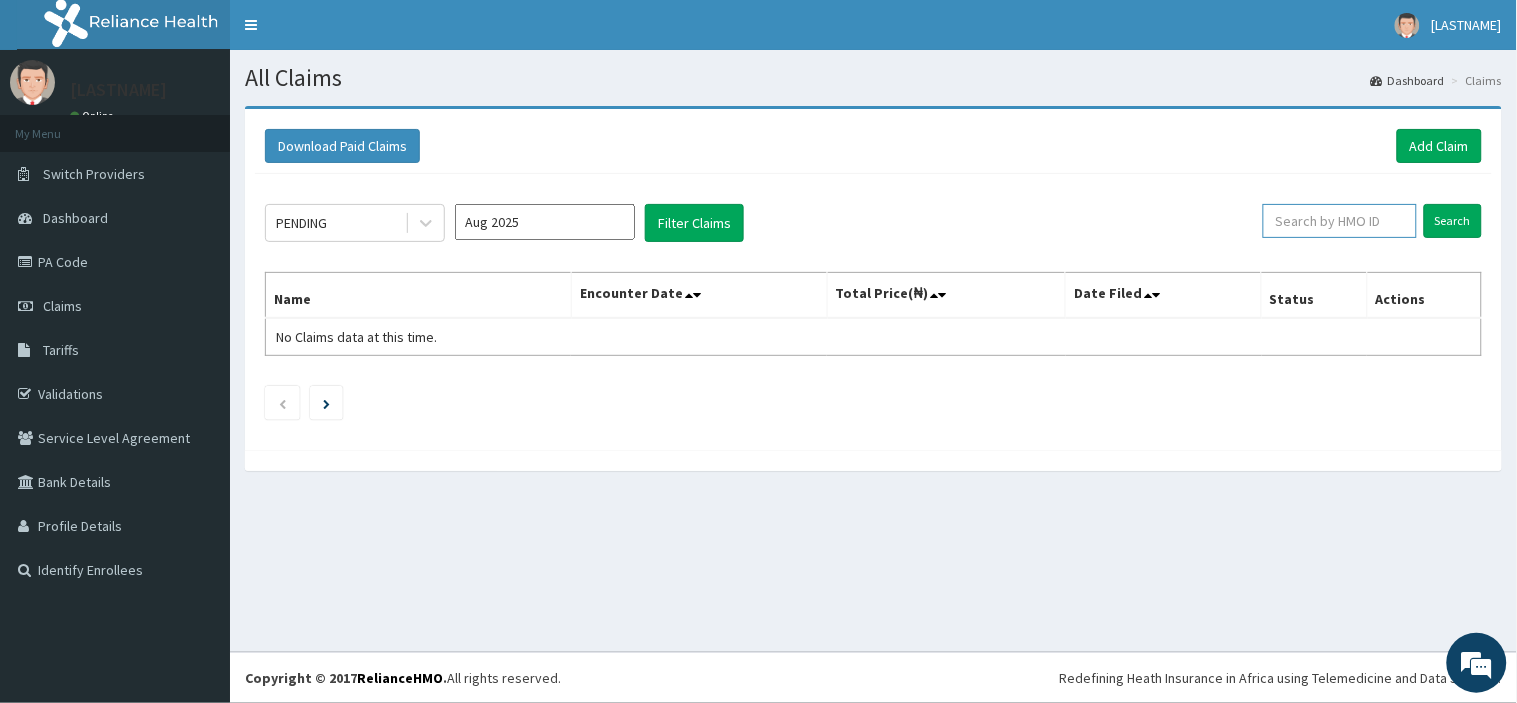 paste on "BOZ/10005/A" 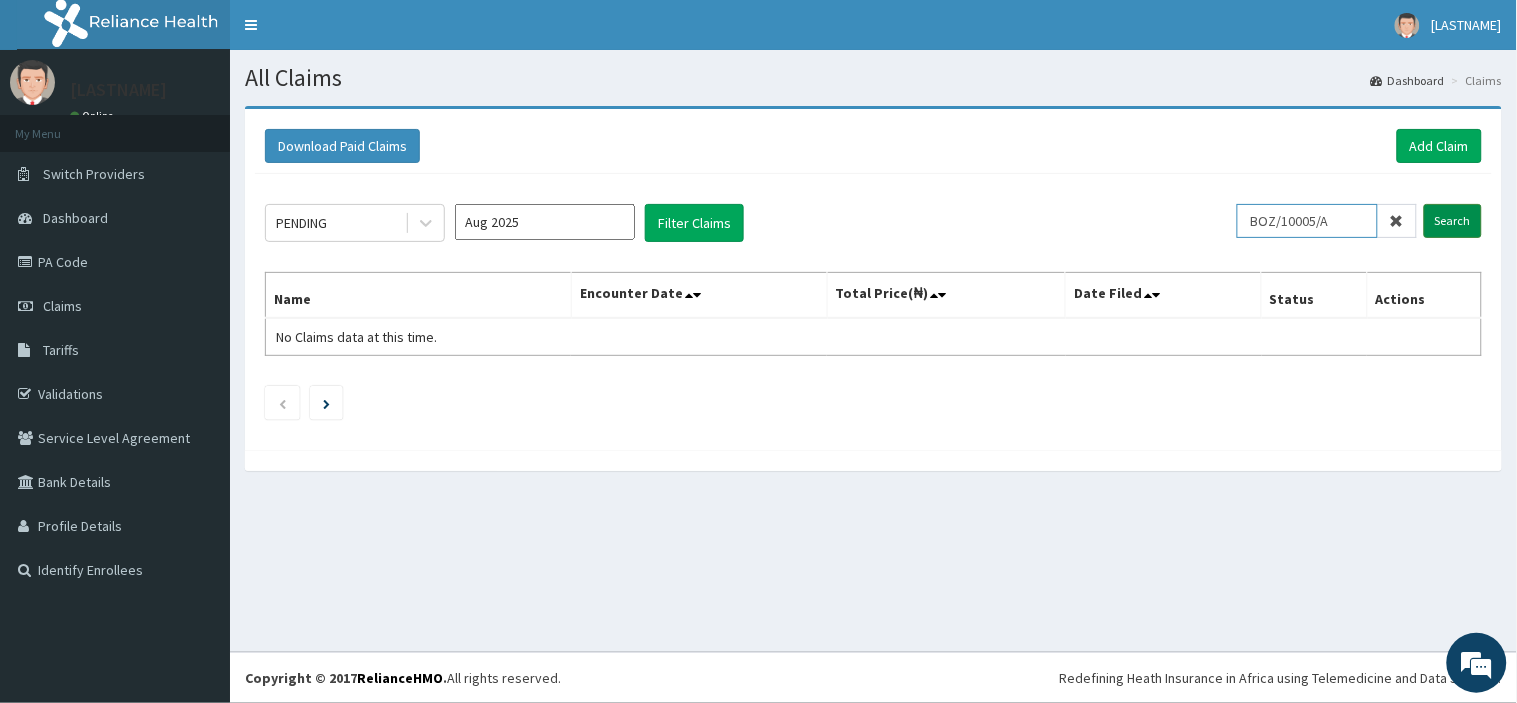 type on "BOZ/10005/A" 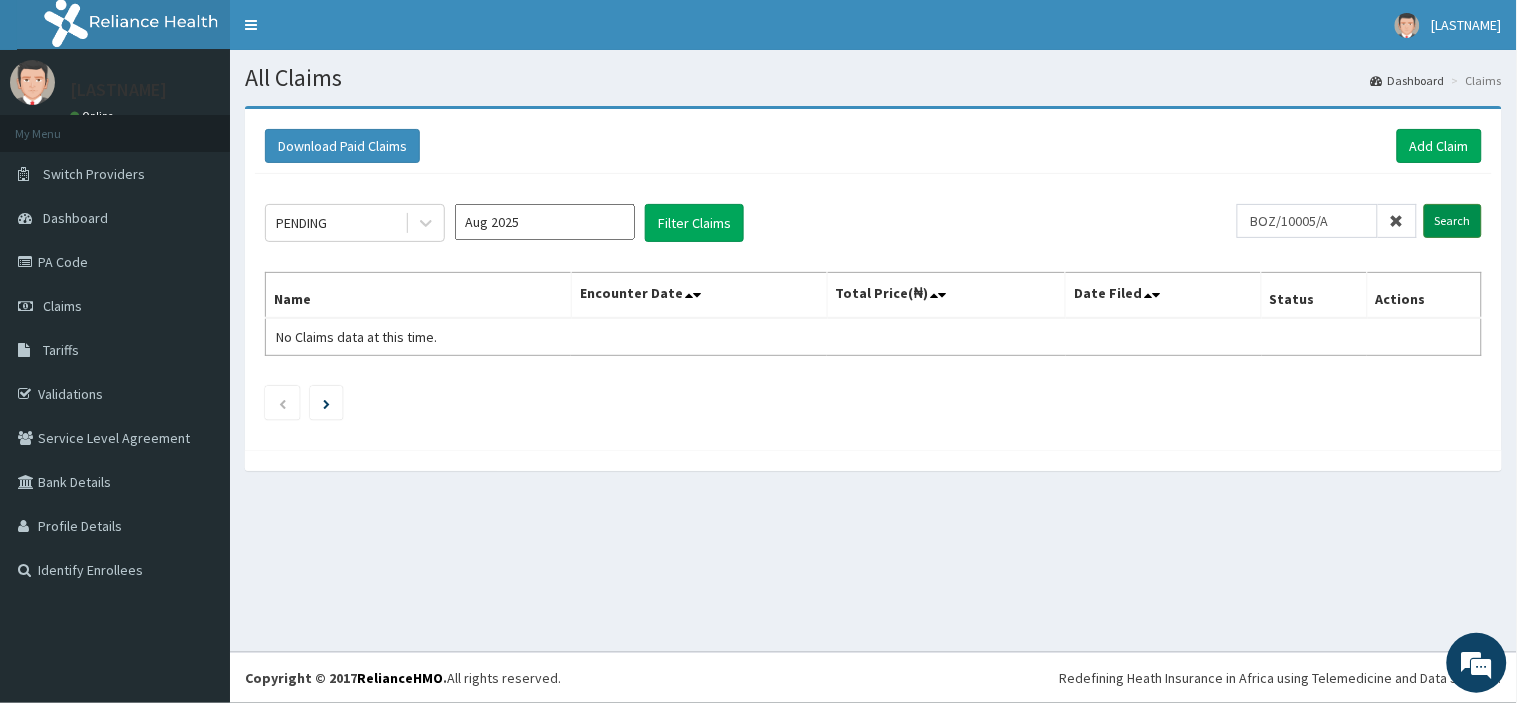 click on "Search" at bounding box center (1453, 221) 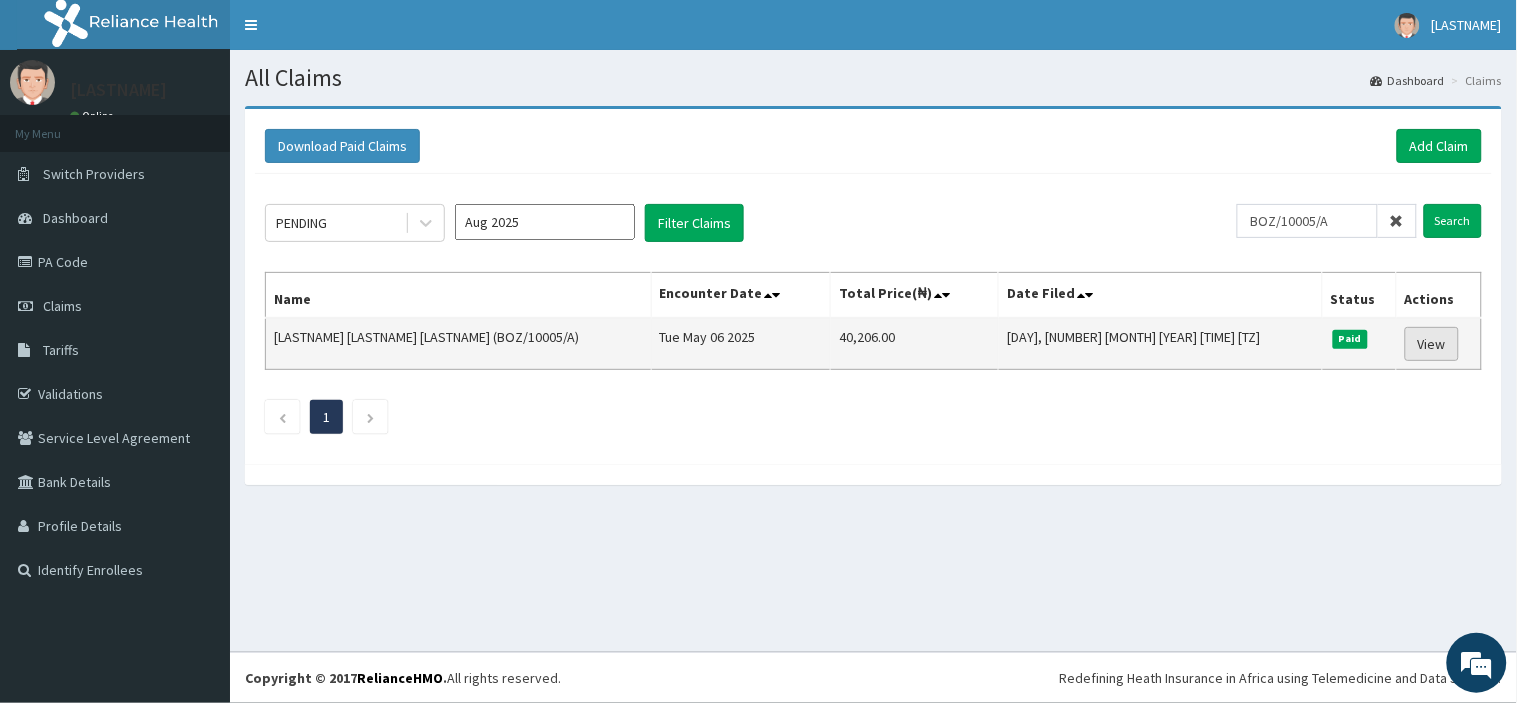 click on "View" at bounding box center [1432, 344] 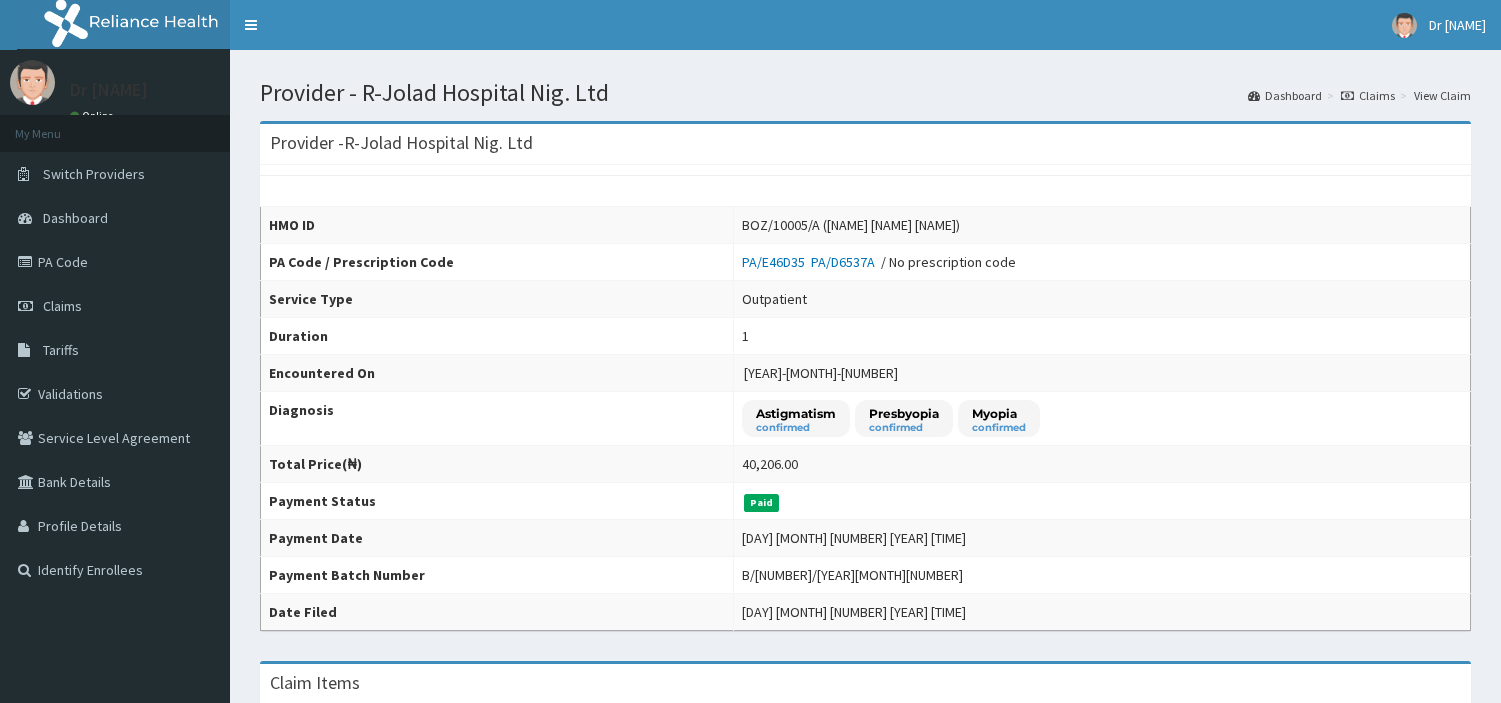 scroll, scrollTop: 444, scrollLeft: 0, axis: vertical 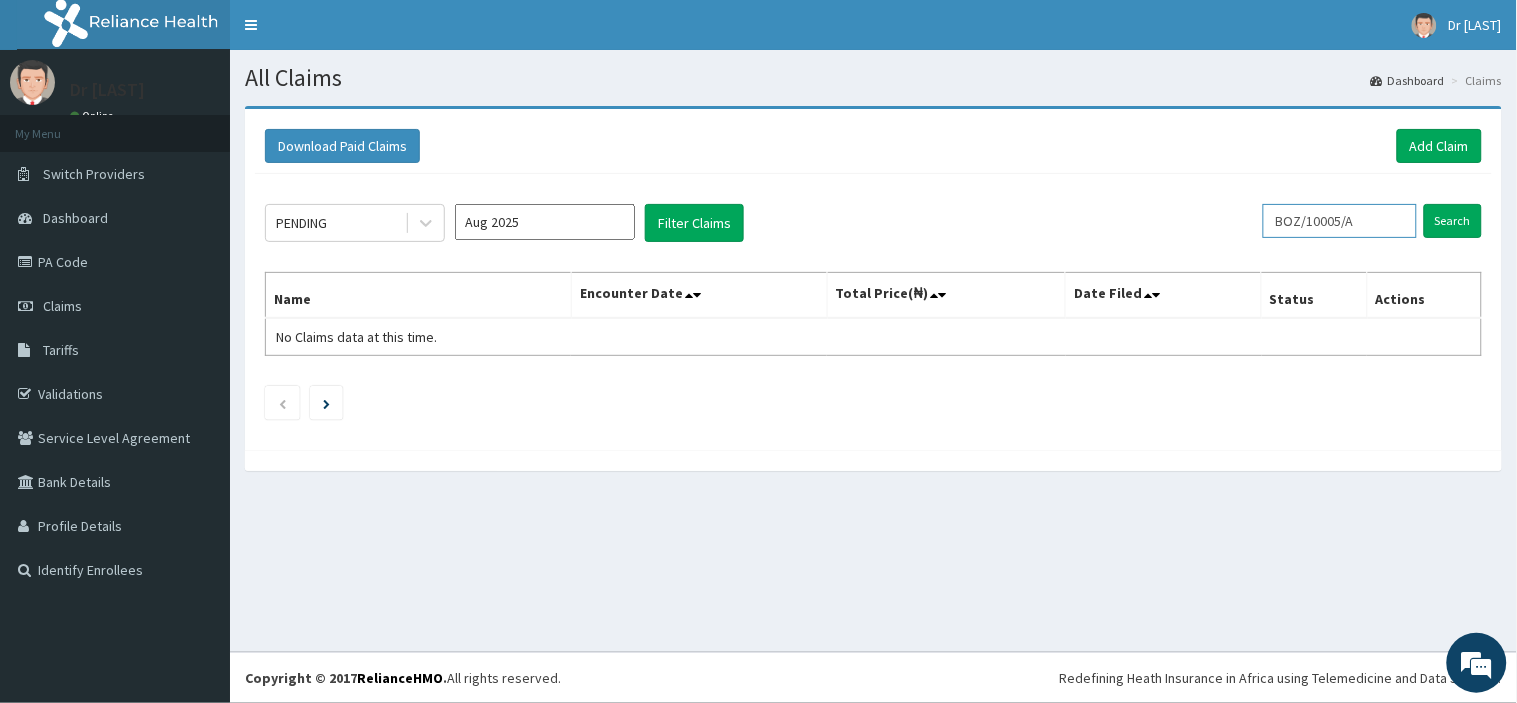 click on "BOZ/10005/A" at bounding box center [1340, 221] 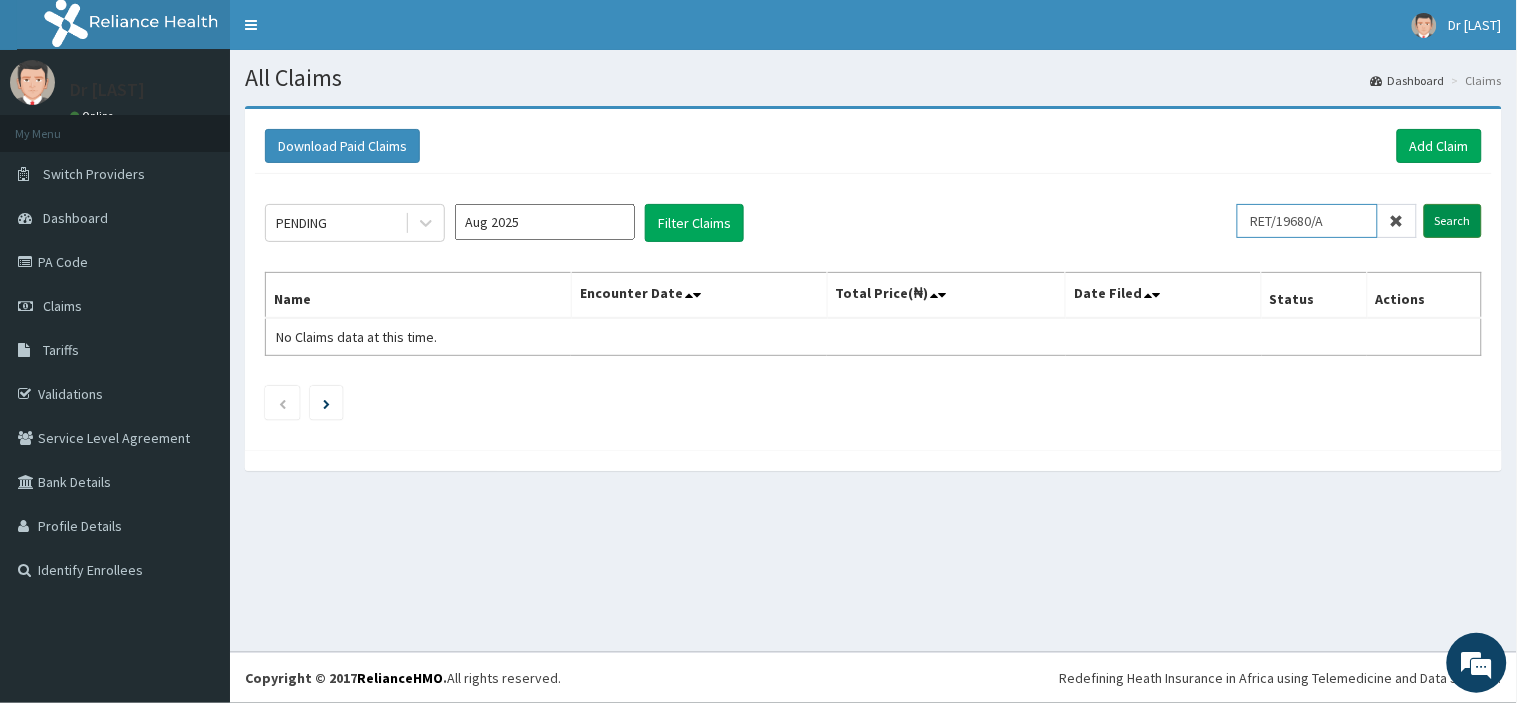 type on "RET/19680/A" 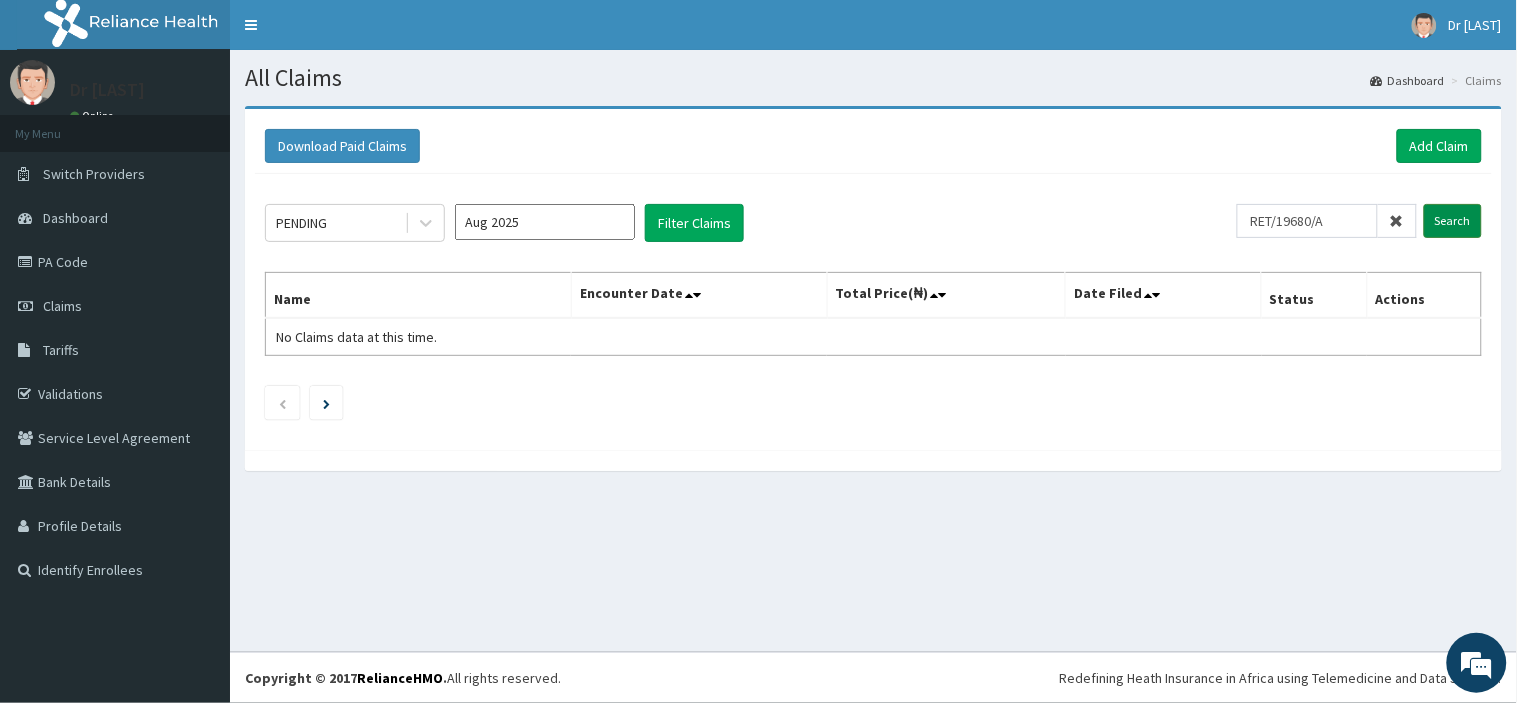 click on "Search" at bounding box center (1453, 221) 